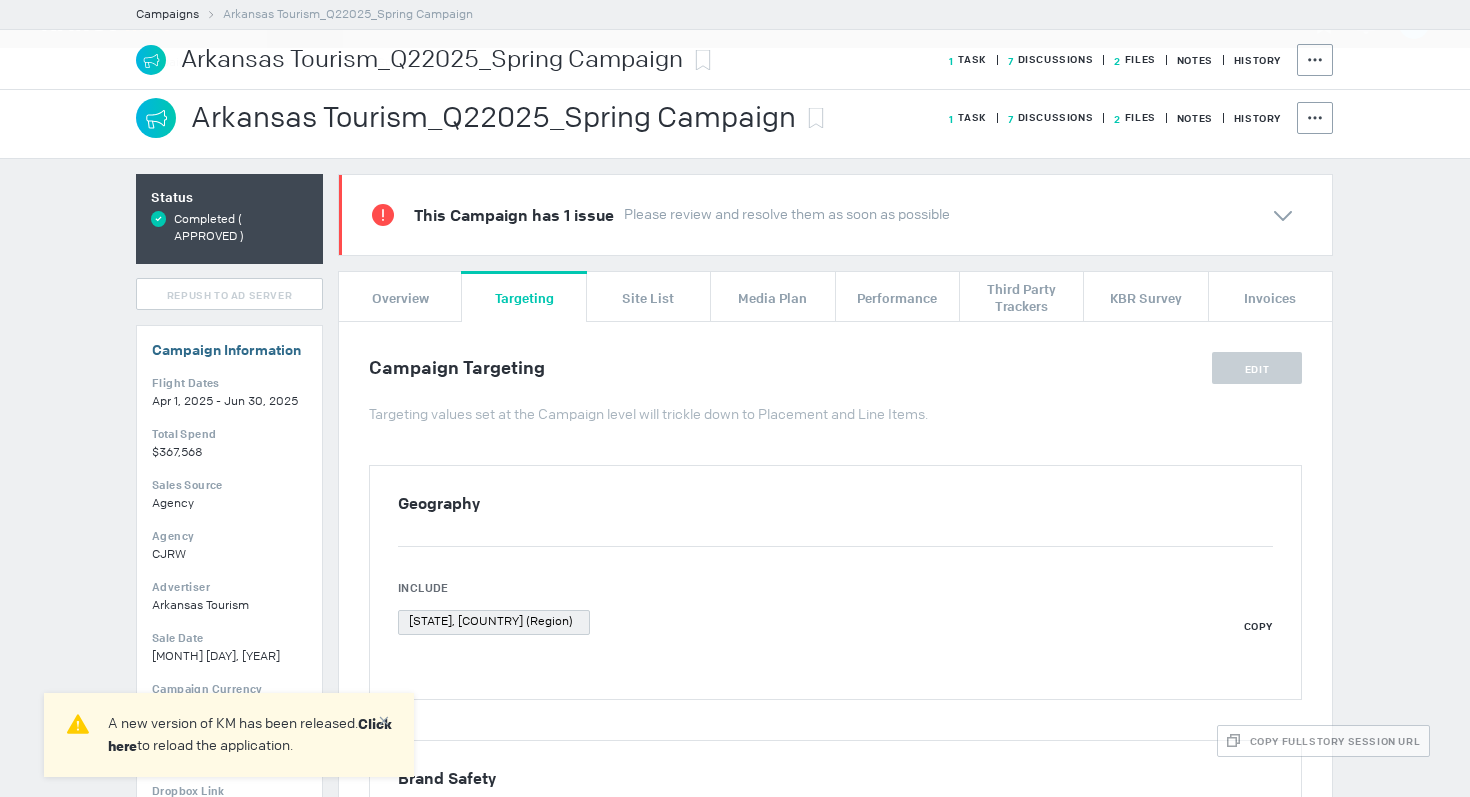 scroll, scrollTop: 0, scrollLeft: 0, axis: both 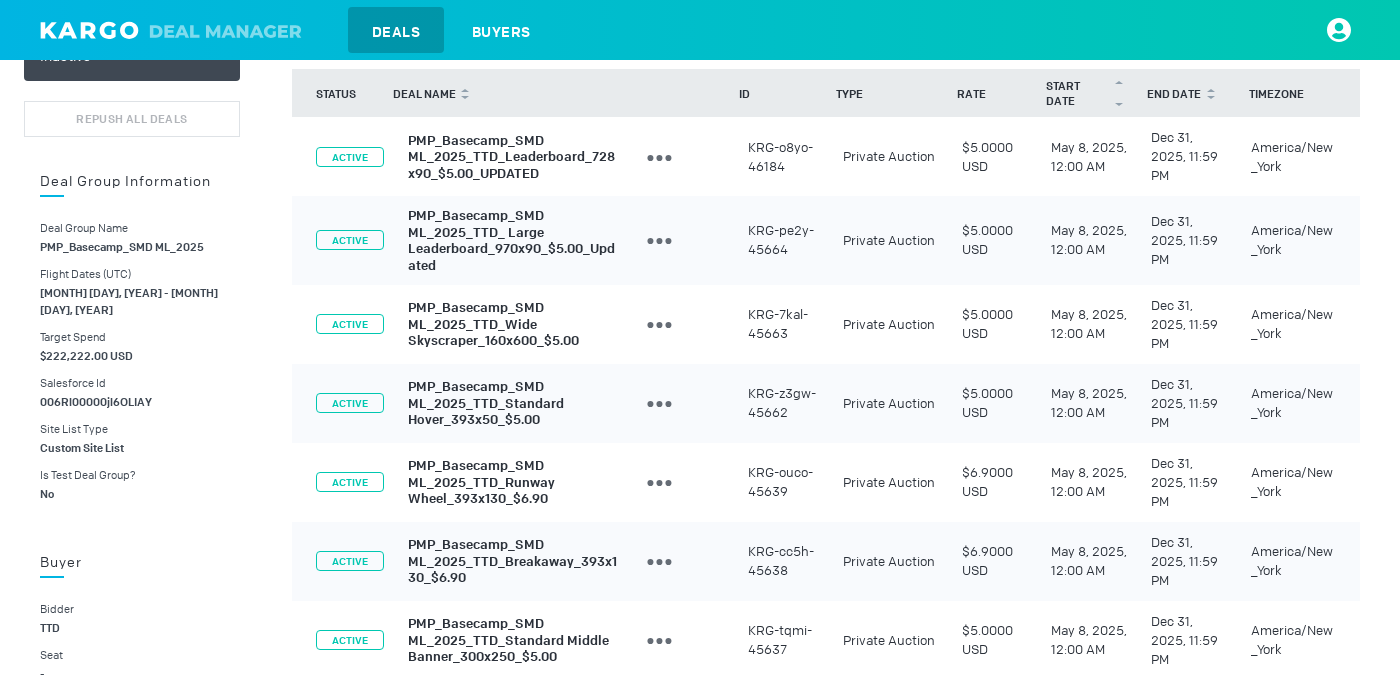 click on "PMP_Basecamp_SMD ML_2025_TTD_Leaderboard_728x90_$5.00_UPDATED" at bounding box center [511, 156] 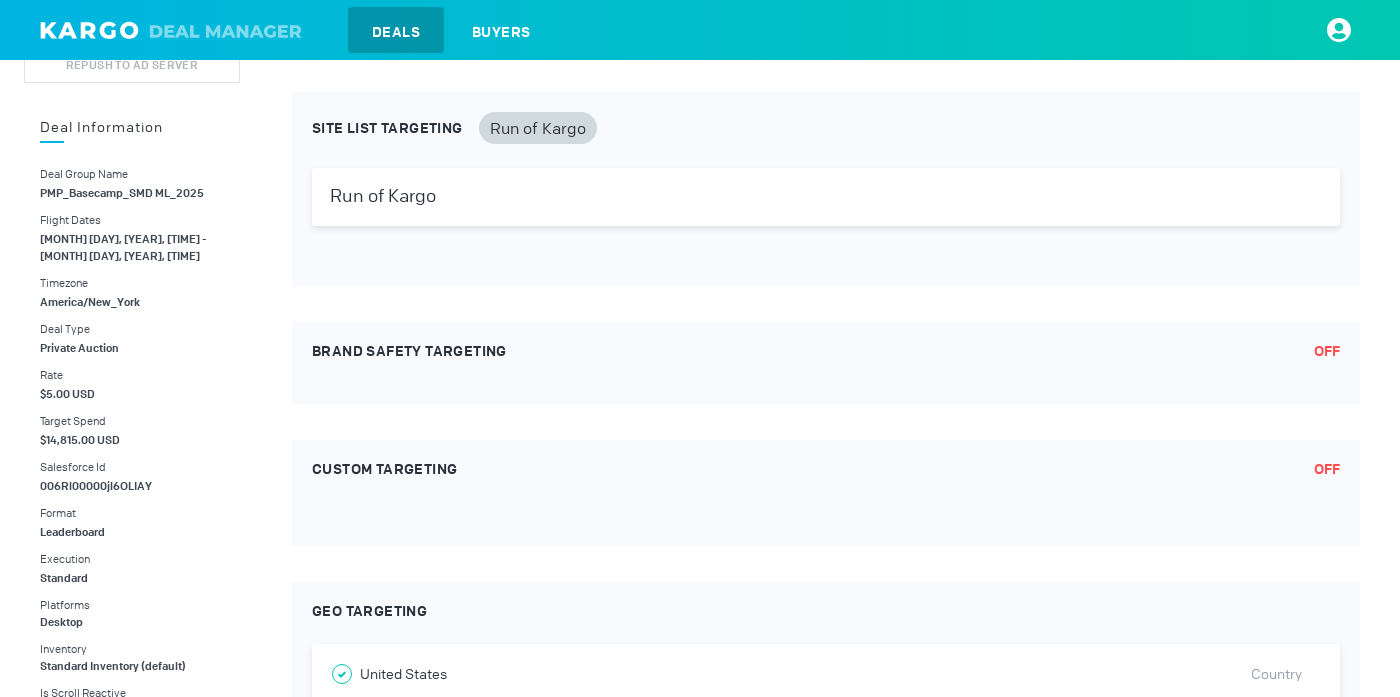 scroll, scrollTop: 0, scrollLeft: 0, axis: both 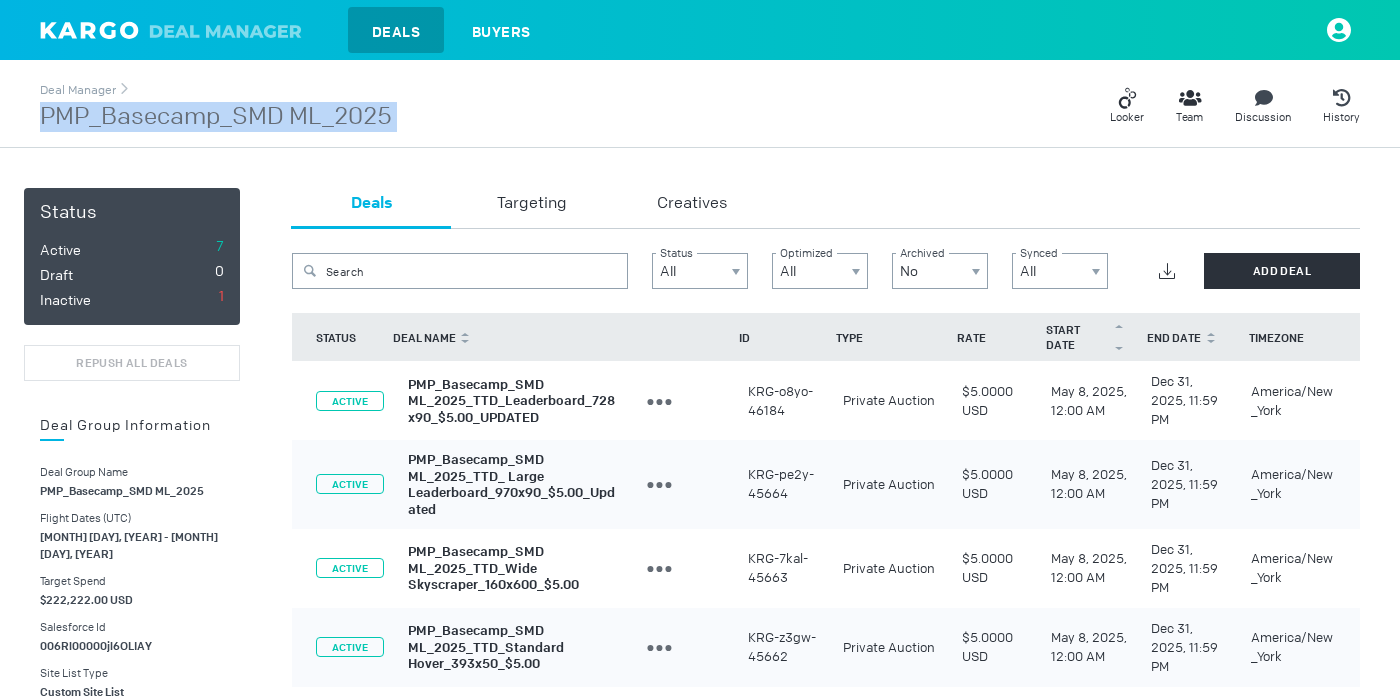 drag, startPoint x: 428, startPoint y: 113, endPoint x: 39, endPoint y: 112, distance: 389.00128 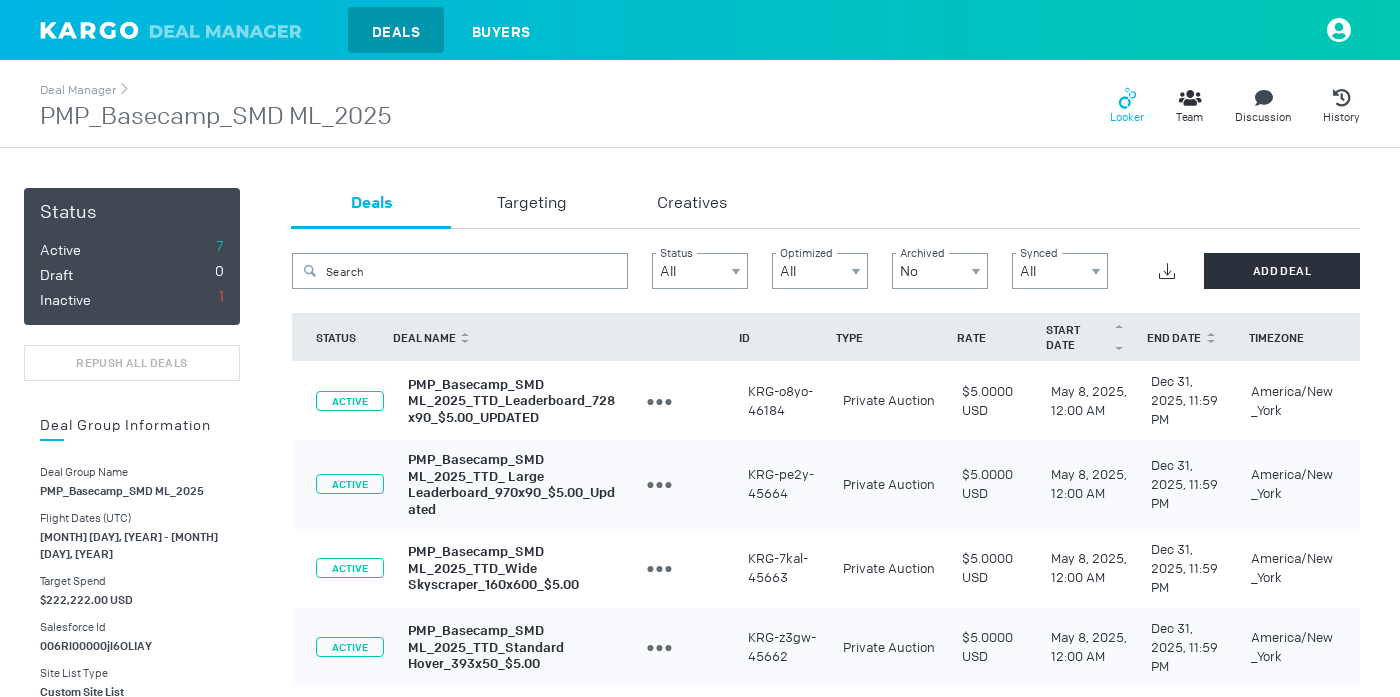 click on "Looker" at bounding box center (1127, 117) 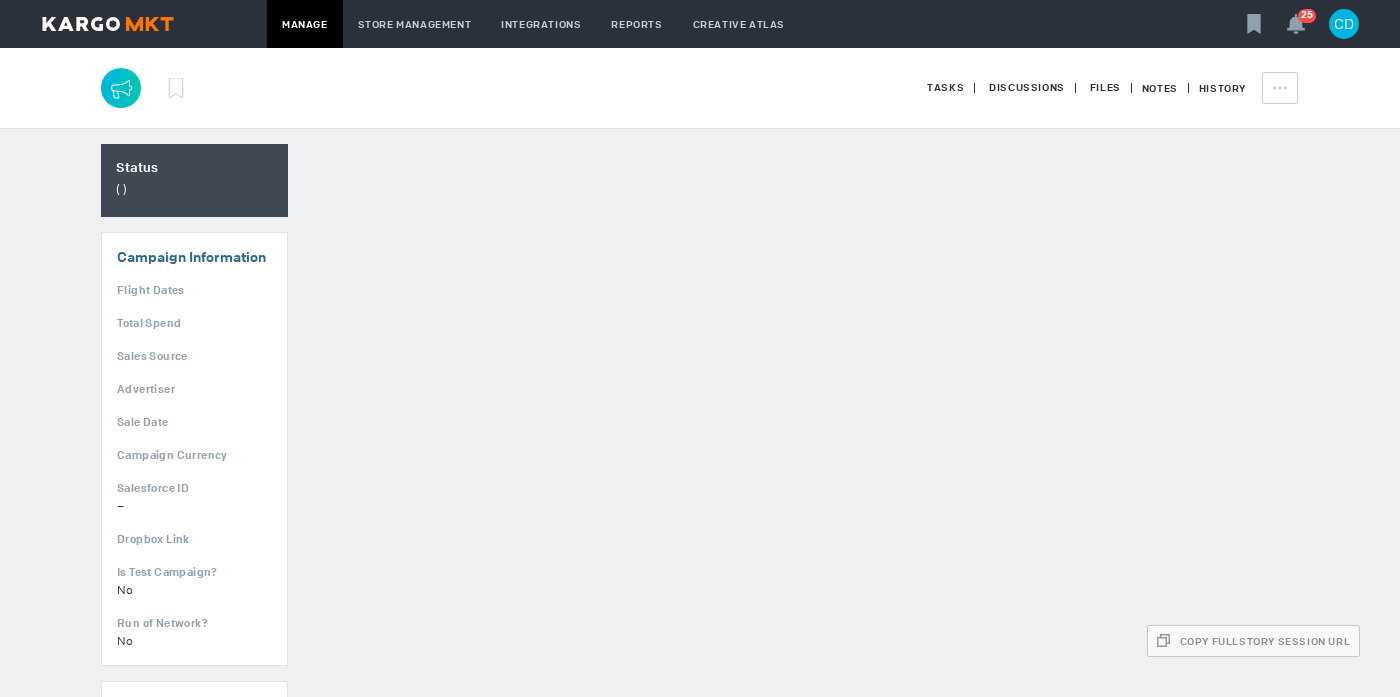 scroll, scrollTop: 0, scrollLeft: 0, axis: both 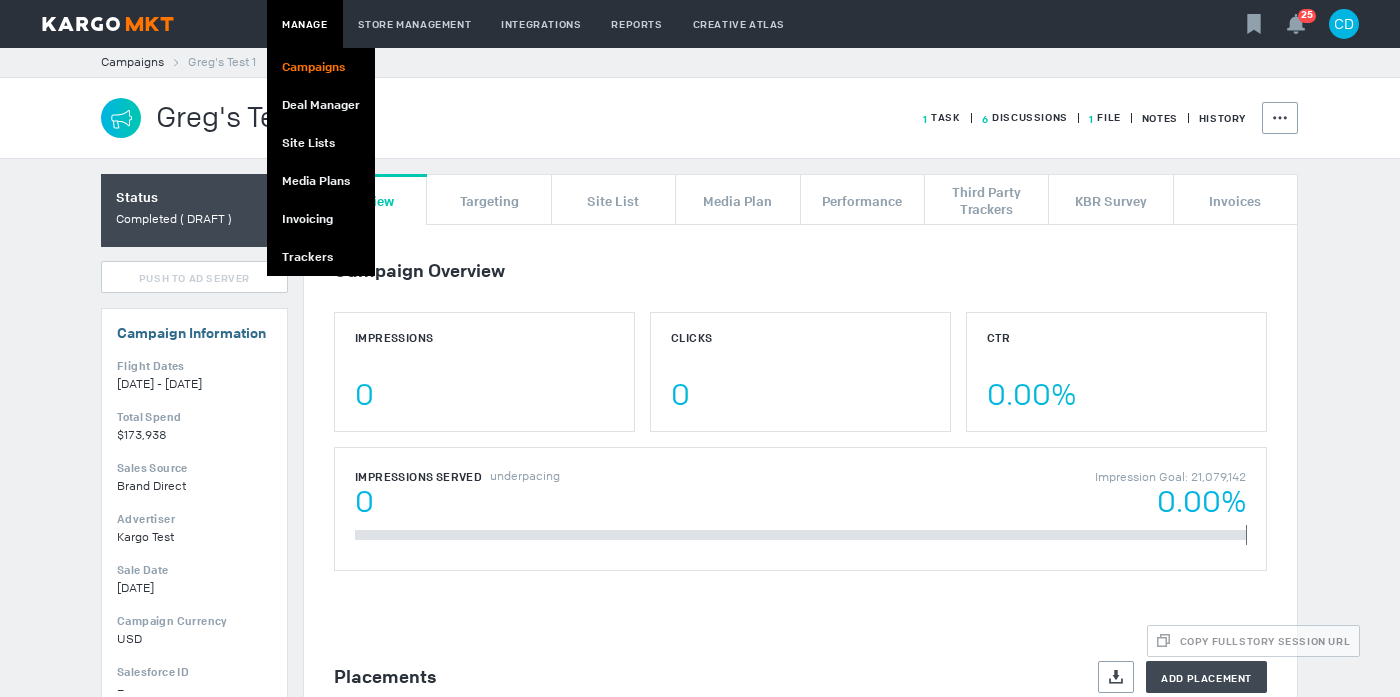click on "Campaigns" at bounding box center (321, 67) 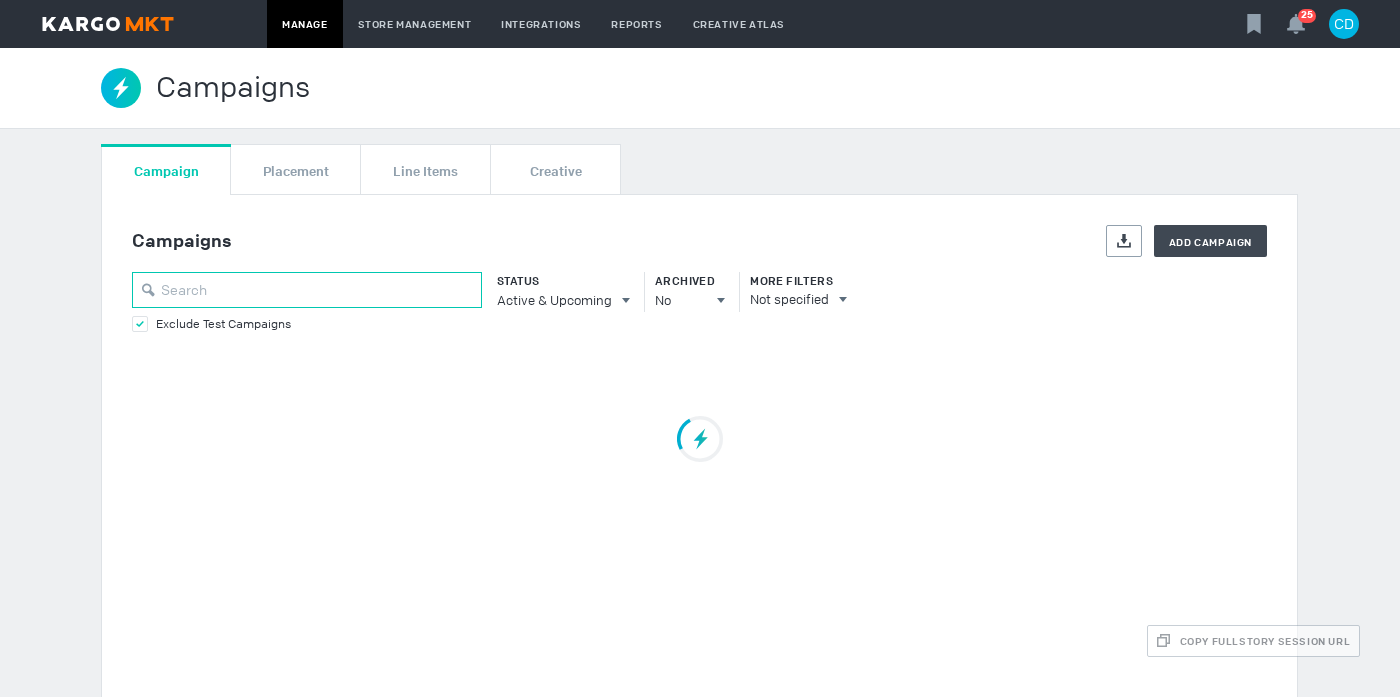 click at bounding box center (307, 290) 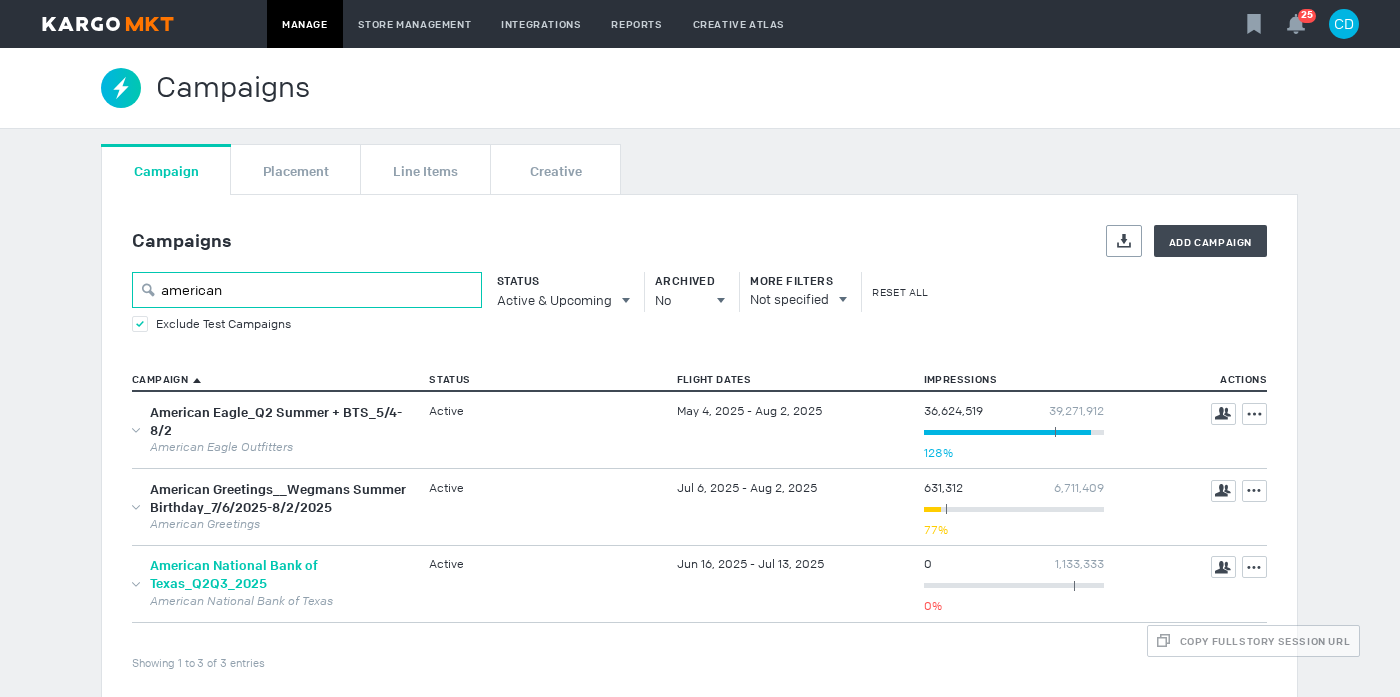 type on "american" 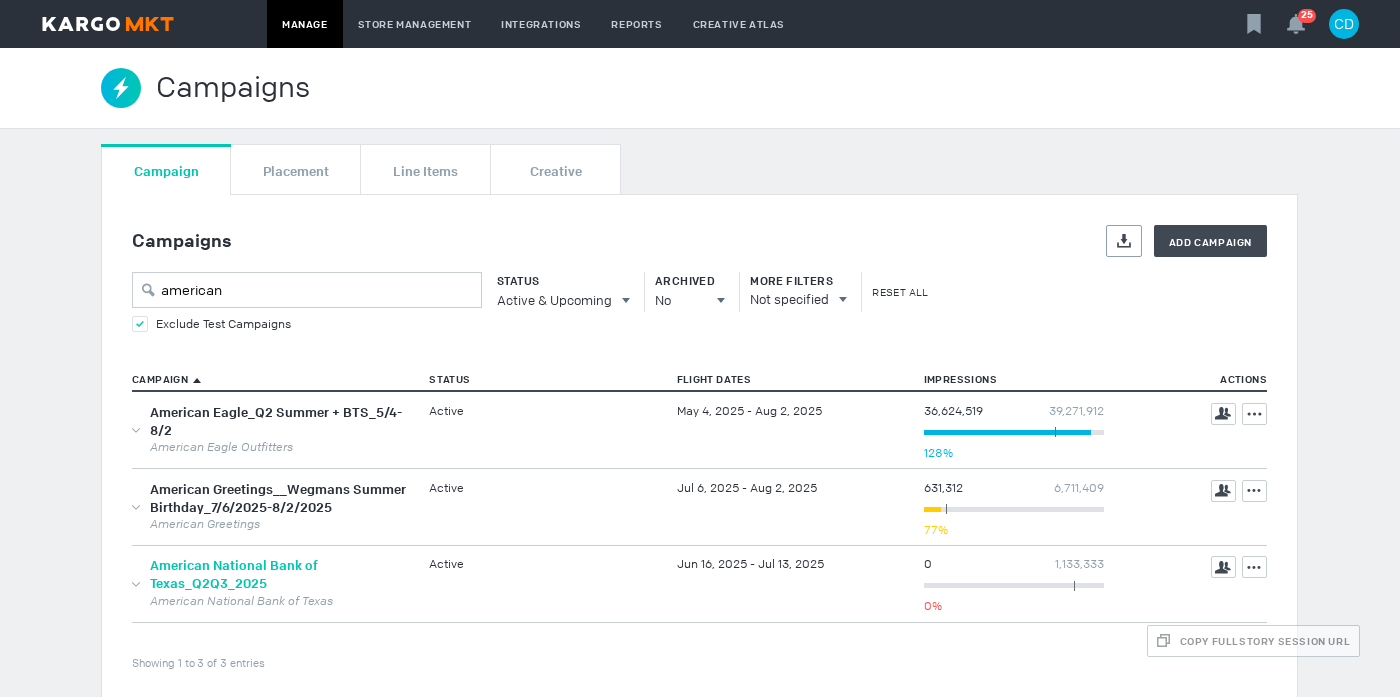 click on "American National Bank of Texas_Q2Q3_2025" at bounding box center [234, 574] 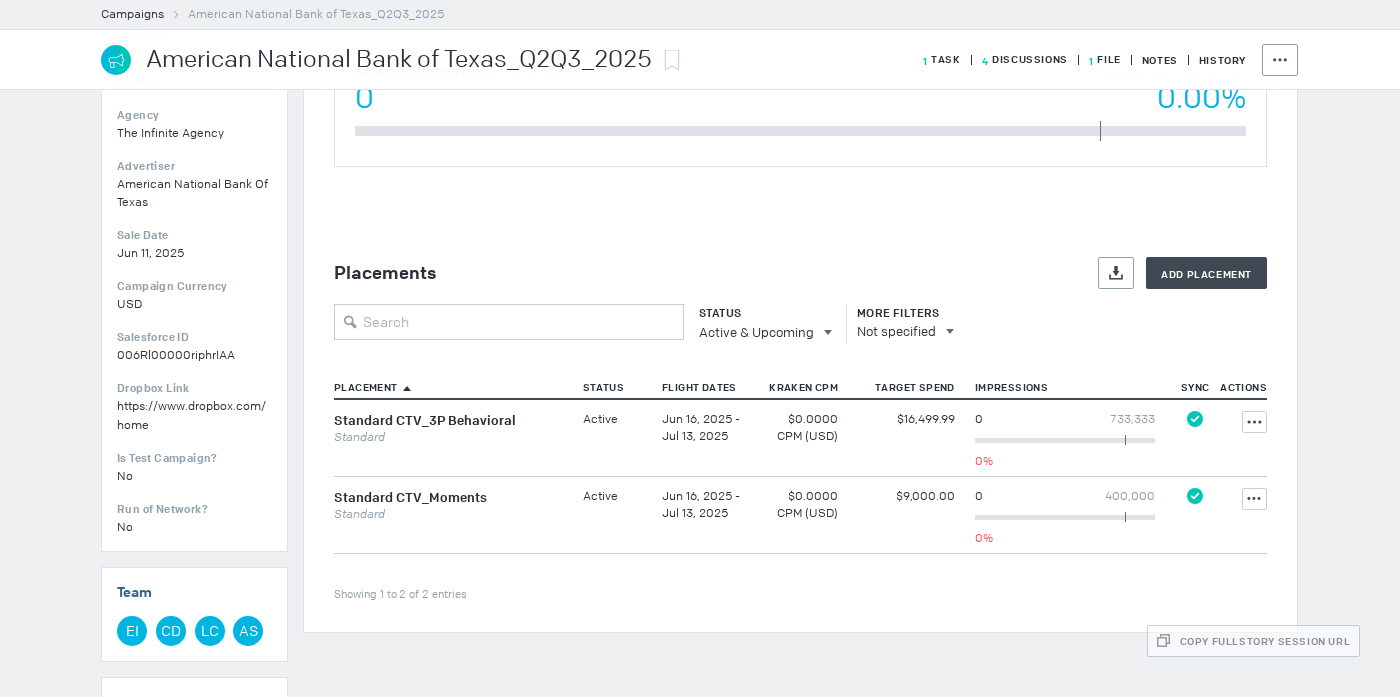 scroll, scrollTop: 410, scrollLeft: 0, axis: vertical 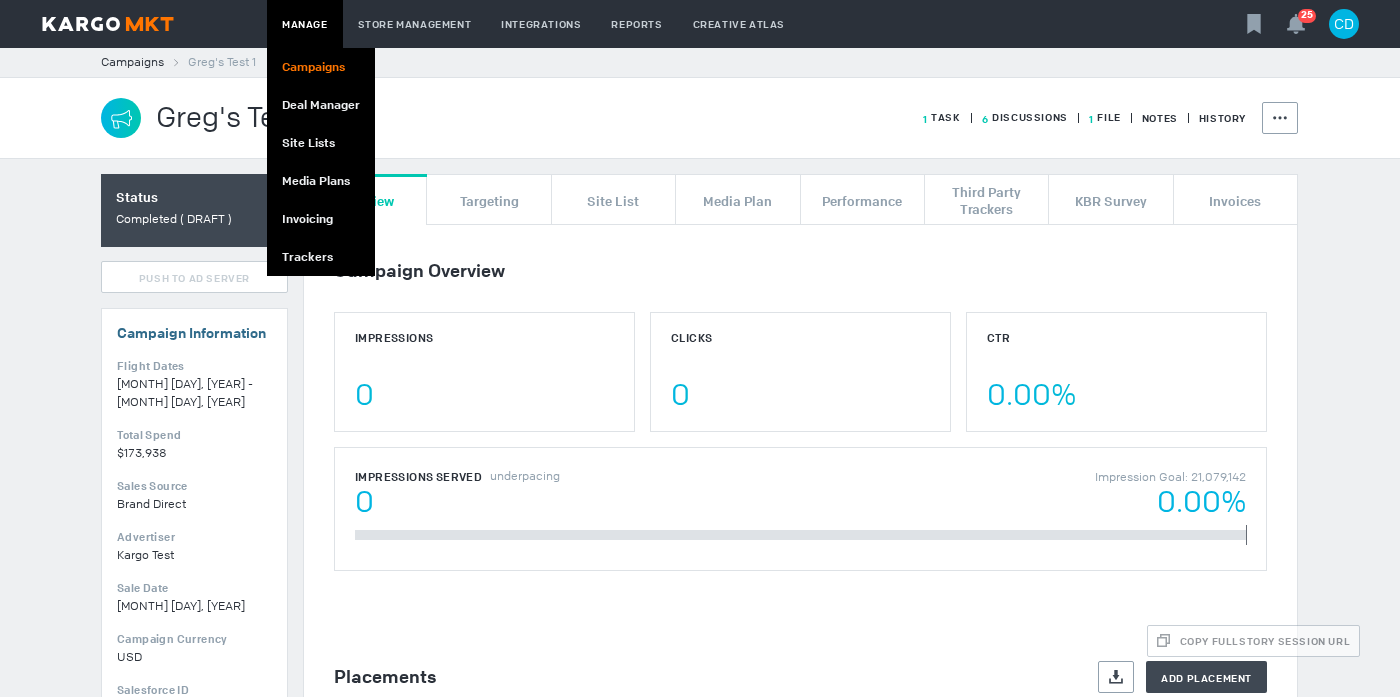 click on "Campaigns" at bounding box center (321, 67) 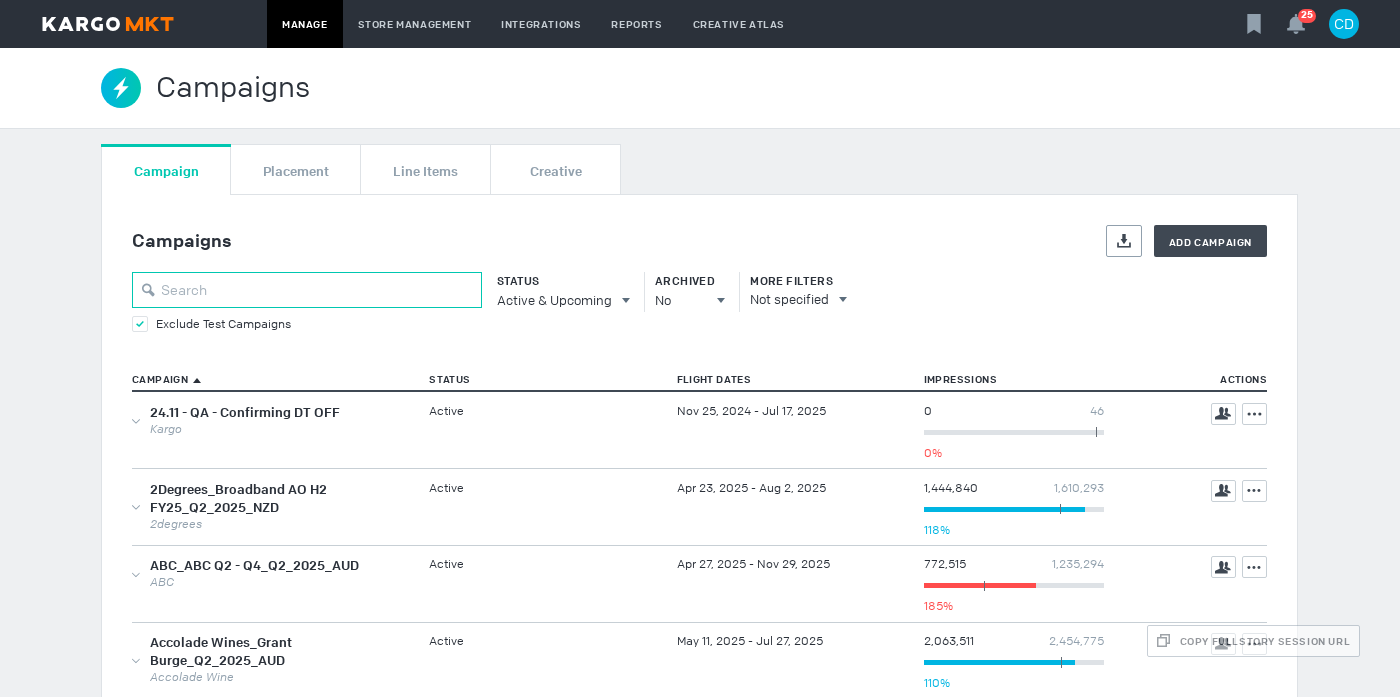 click at bounding box center (307, 290) 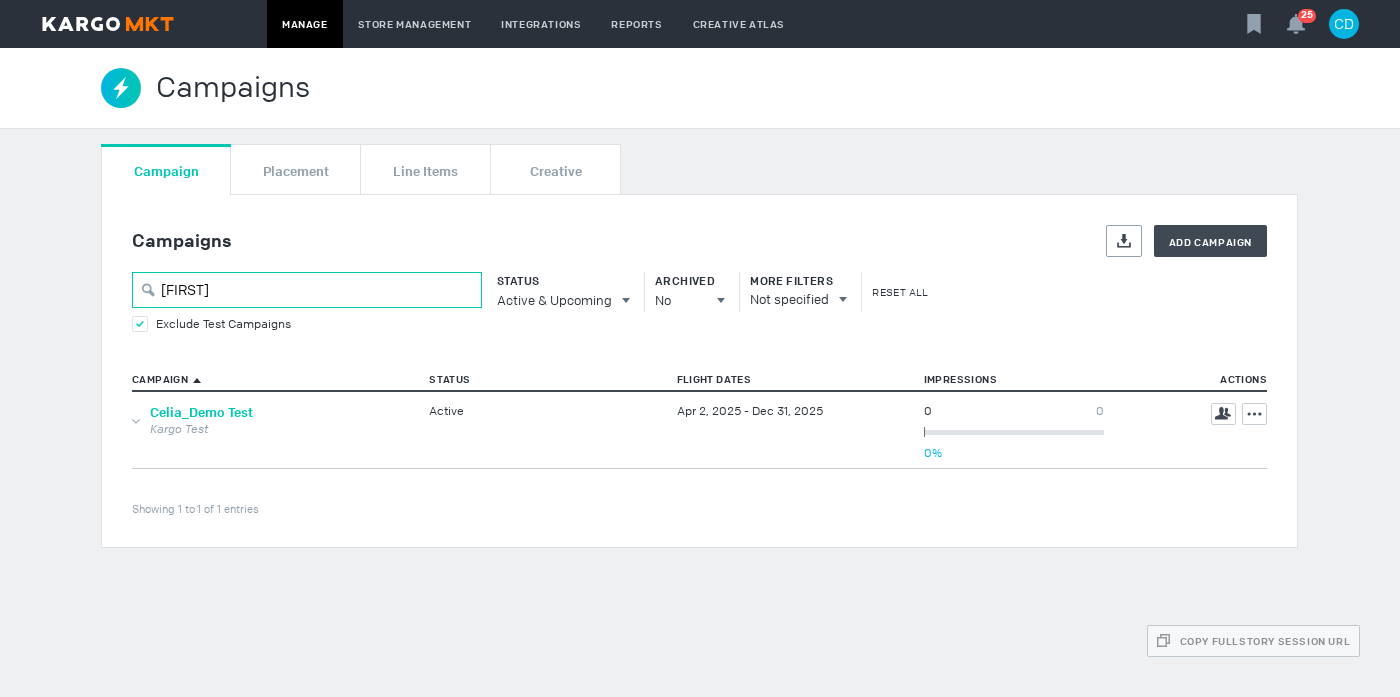 type on "[FIRST]" 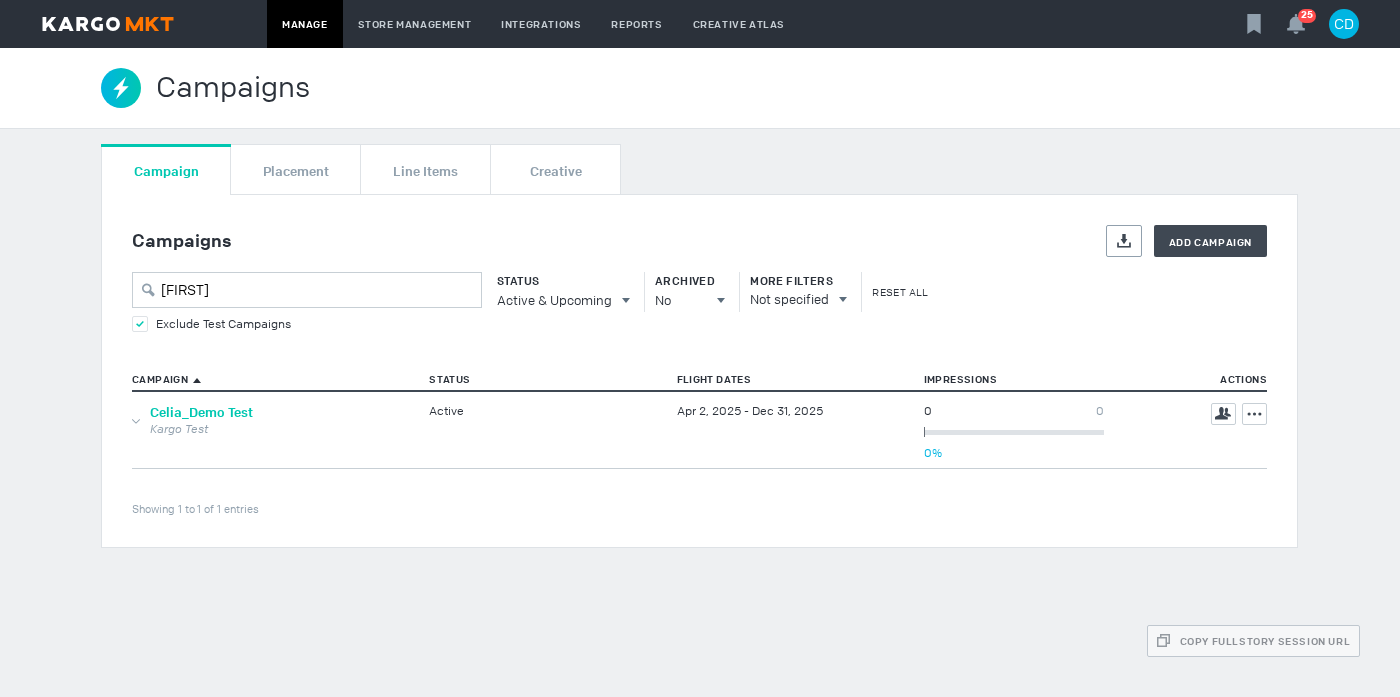 click on "Celia_Demo Test" at bounding box center (201, 412) 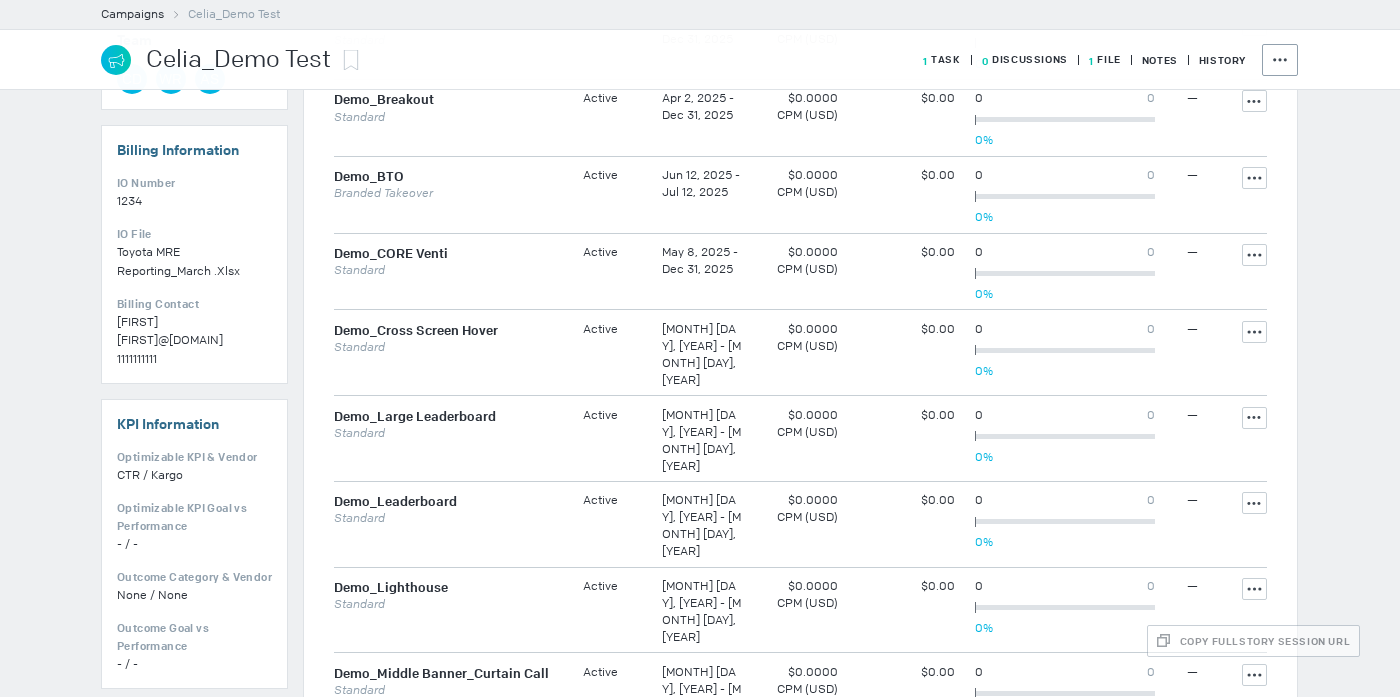 scroll, scrollTop: 888, scrollLeft: 0, axis: vertical 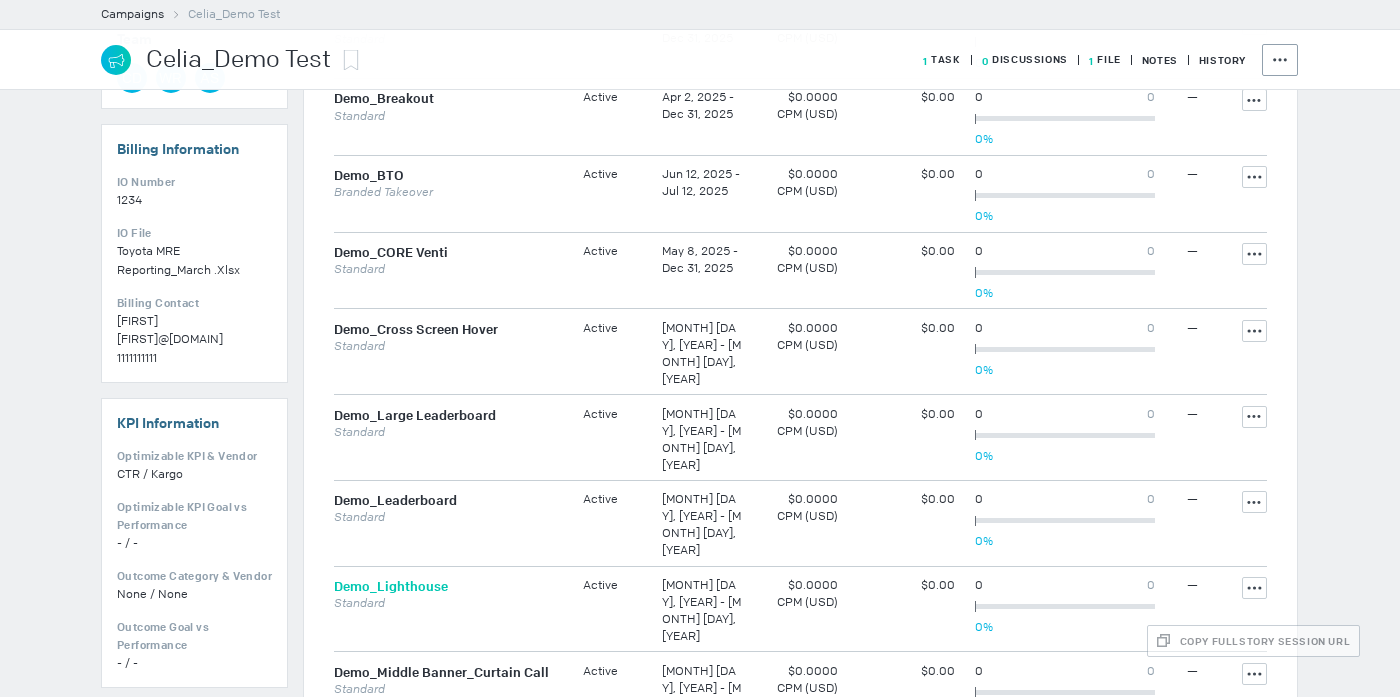 click on "Demo_Lighthouse" at bounding box center [391, 586] 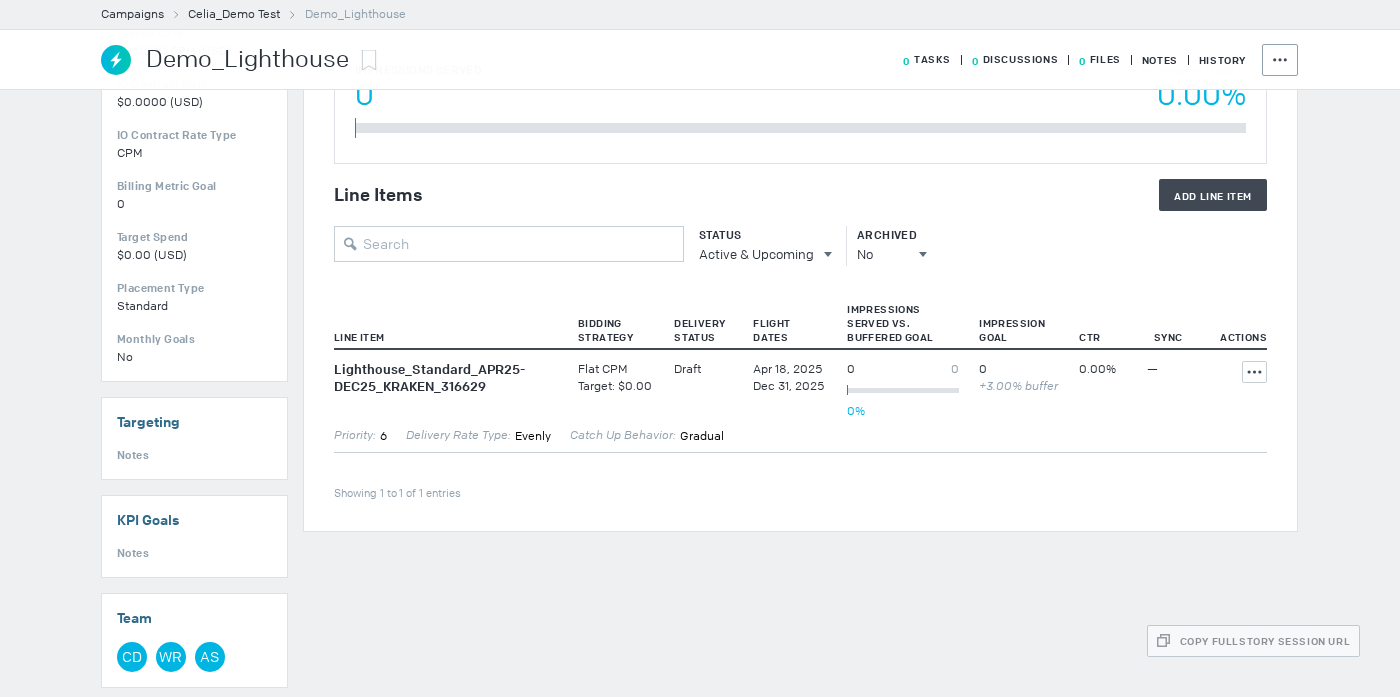 scroll, scrollTop: 0, scrollLeft: 0, axis: both 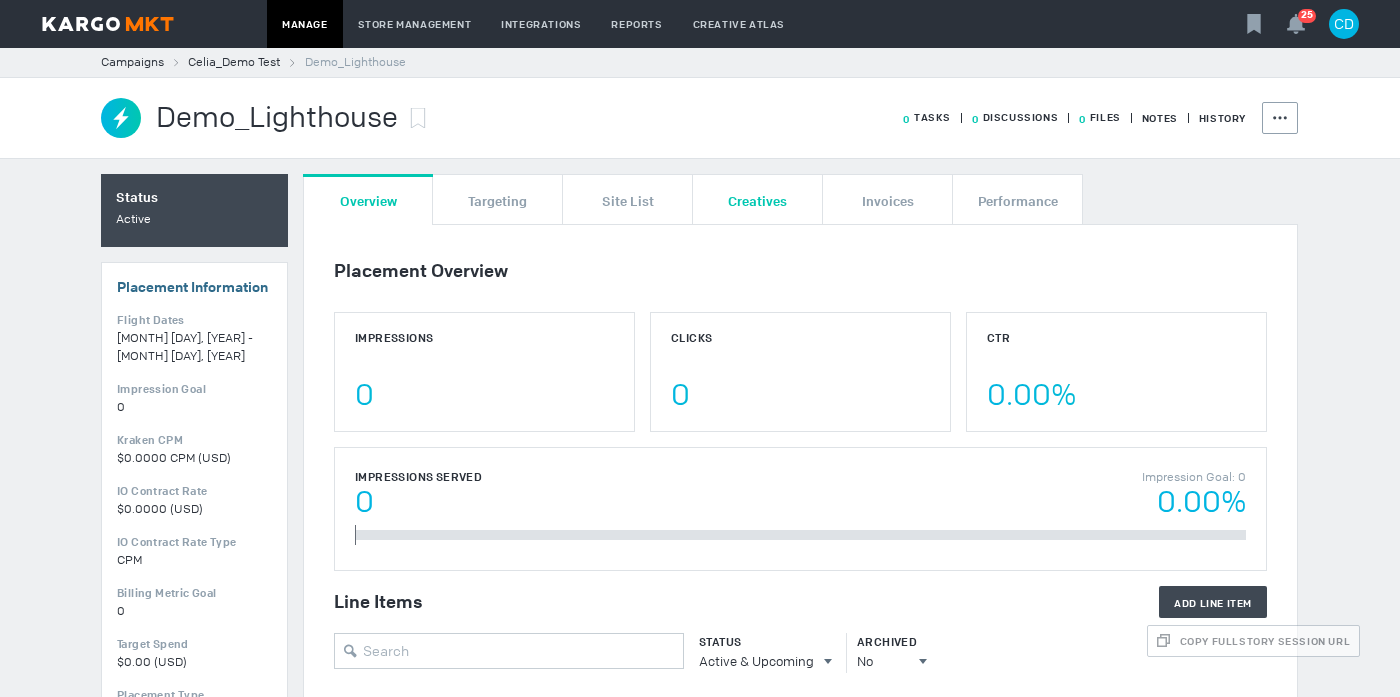 click on "Creatives" at bounding box center [757, 199] 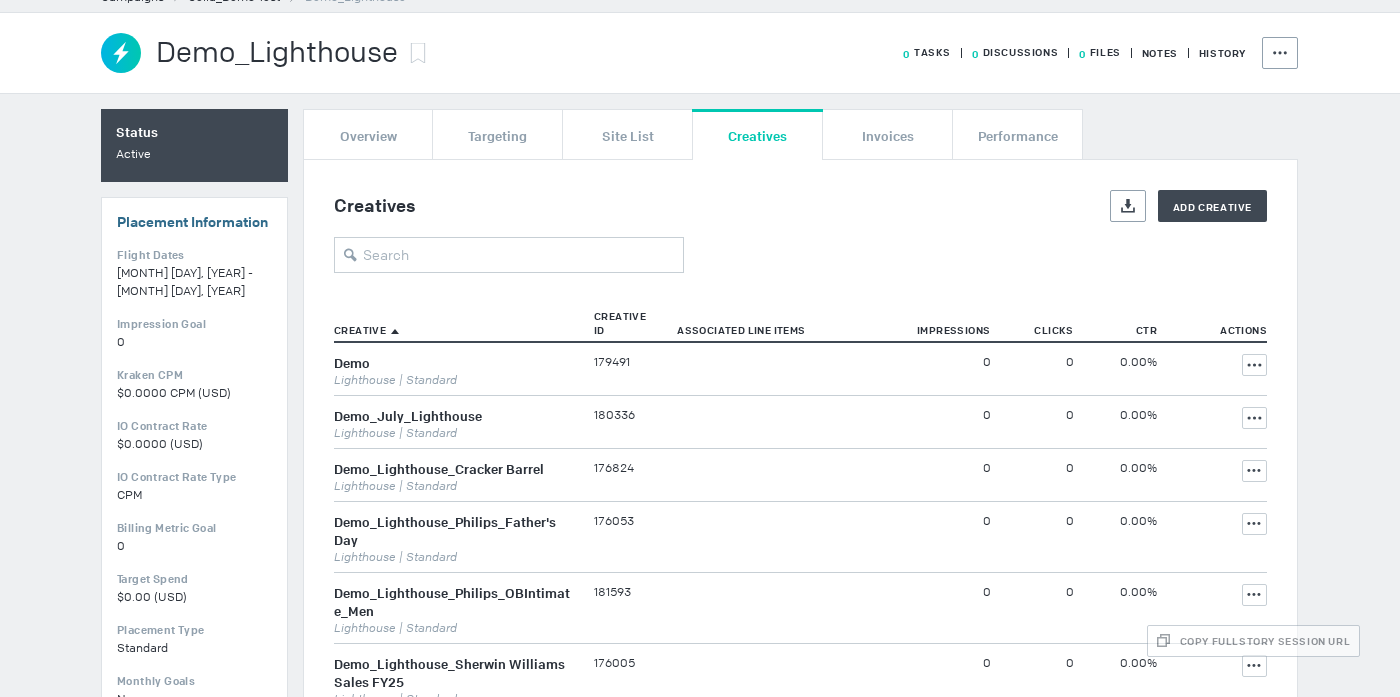 scroll, scrollTop: 0, scrollLeft: 0, axis: both 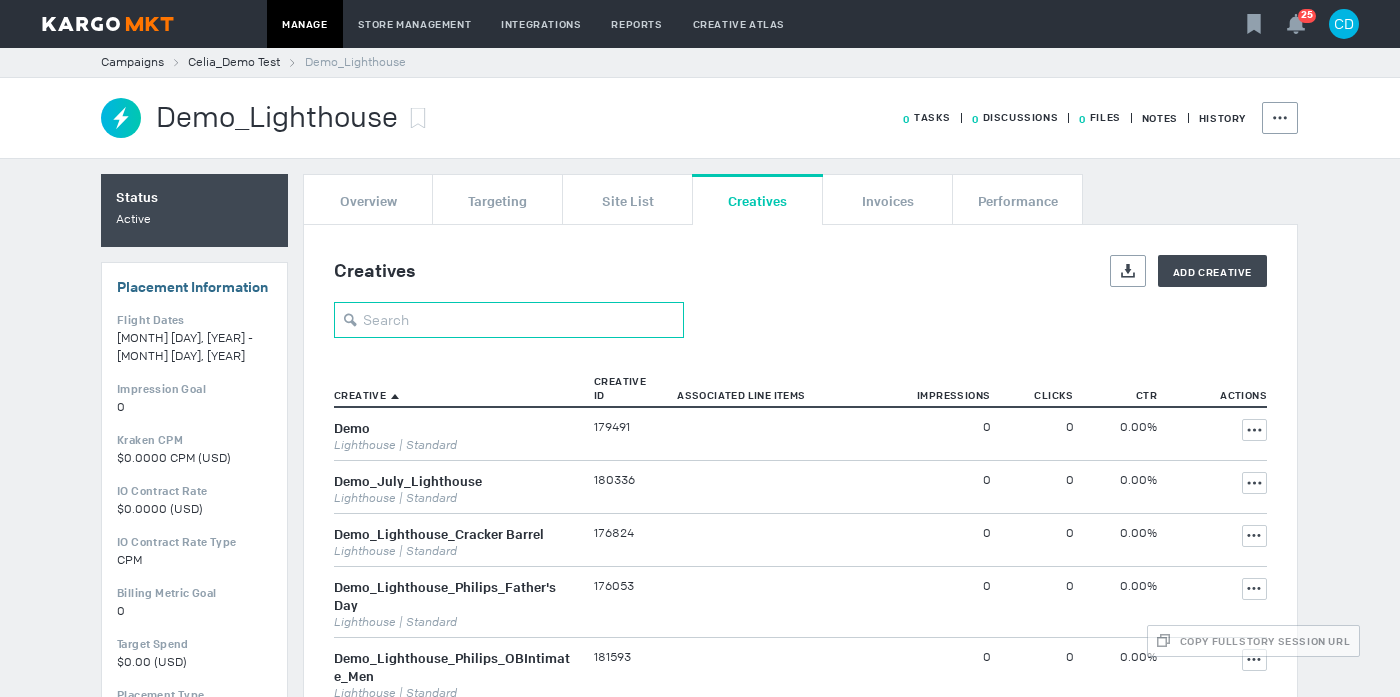 click at bounding box center (509, 320) 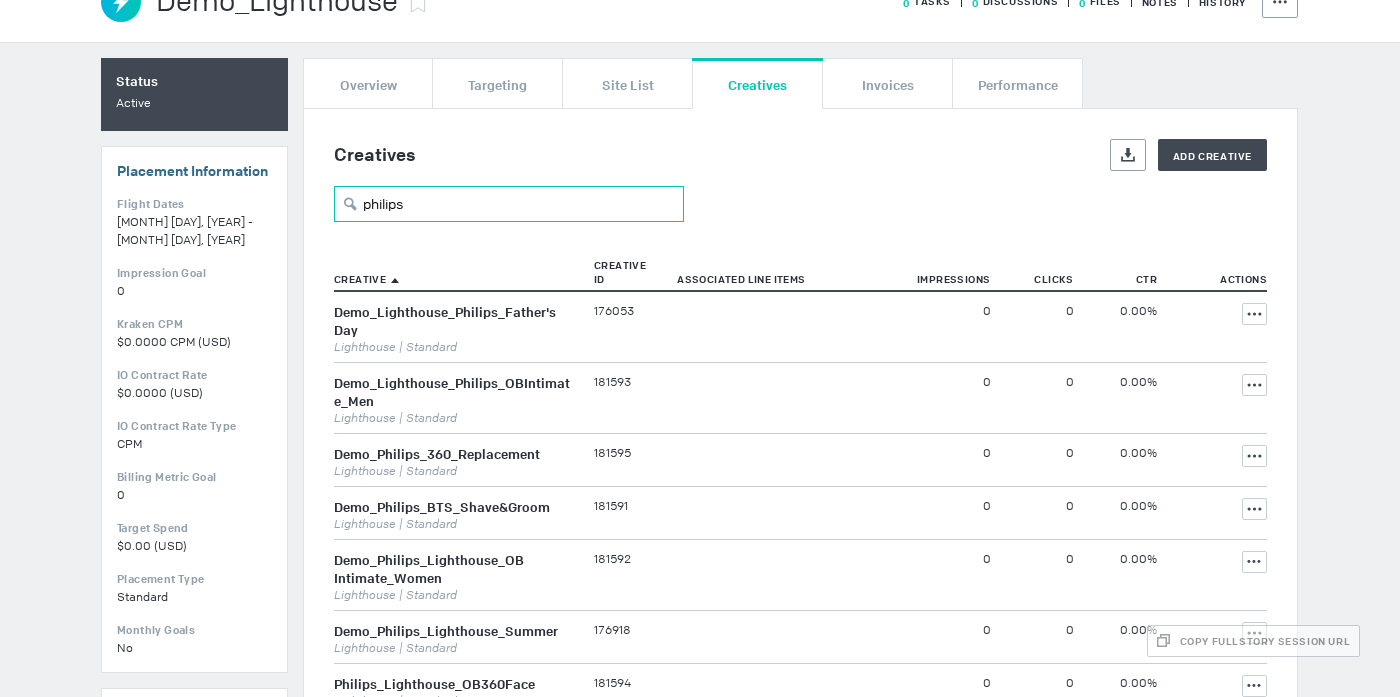scroll, scrollTop: 145, scrollLeft: 0, axis: vertical 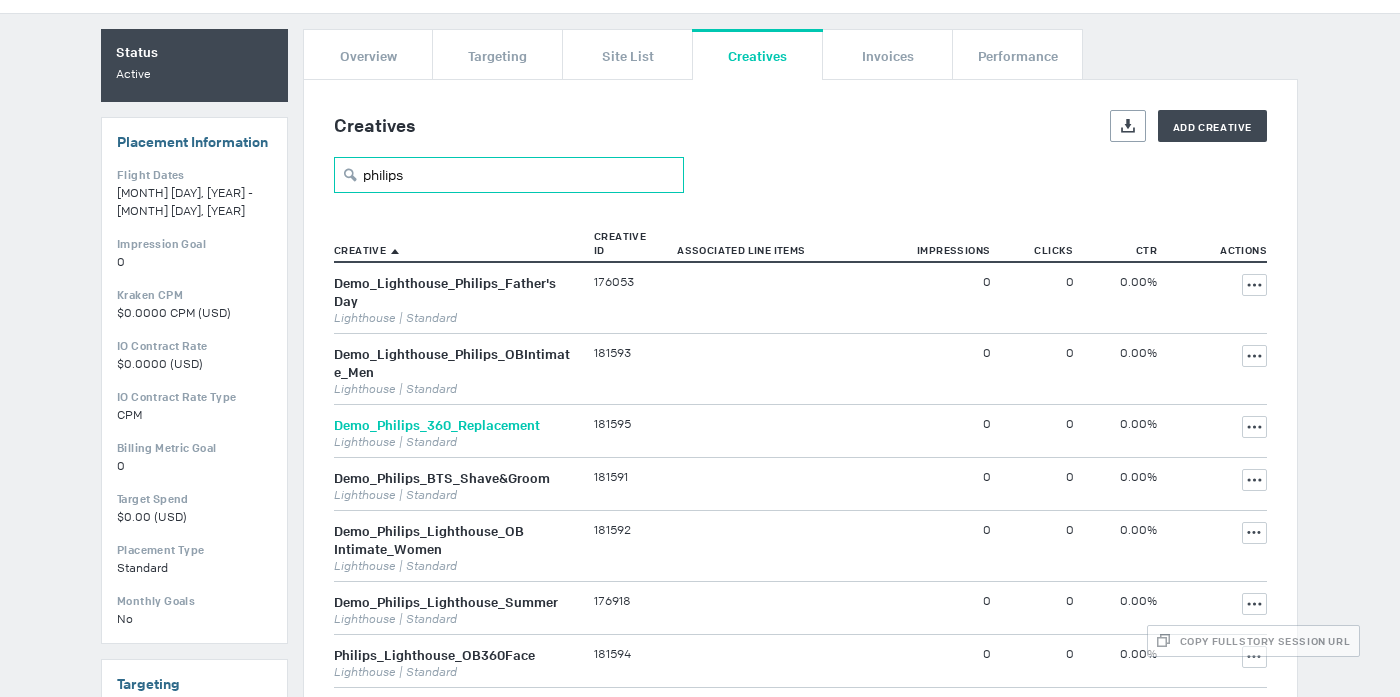 type on "philips" 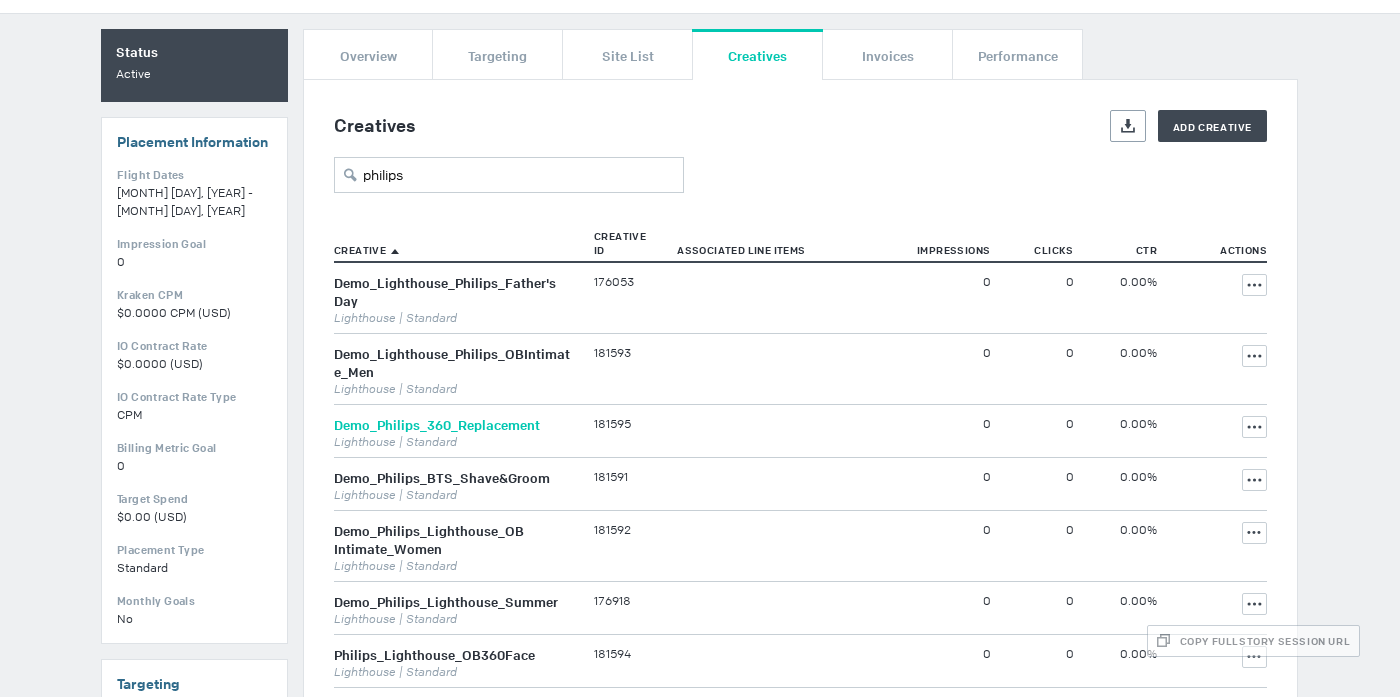 click on "Demo_Philips_360_Replacement" at bounding box center [437, 425] 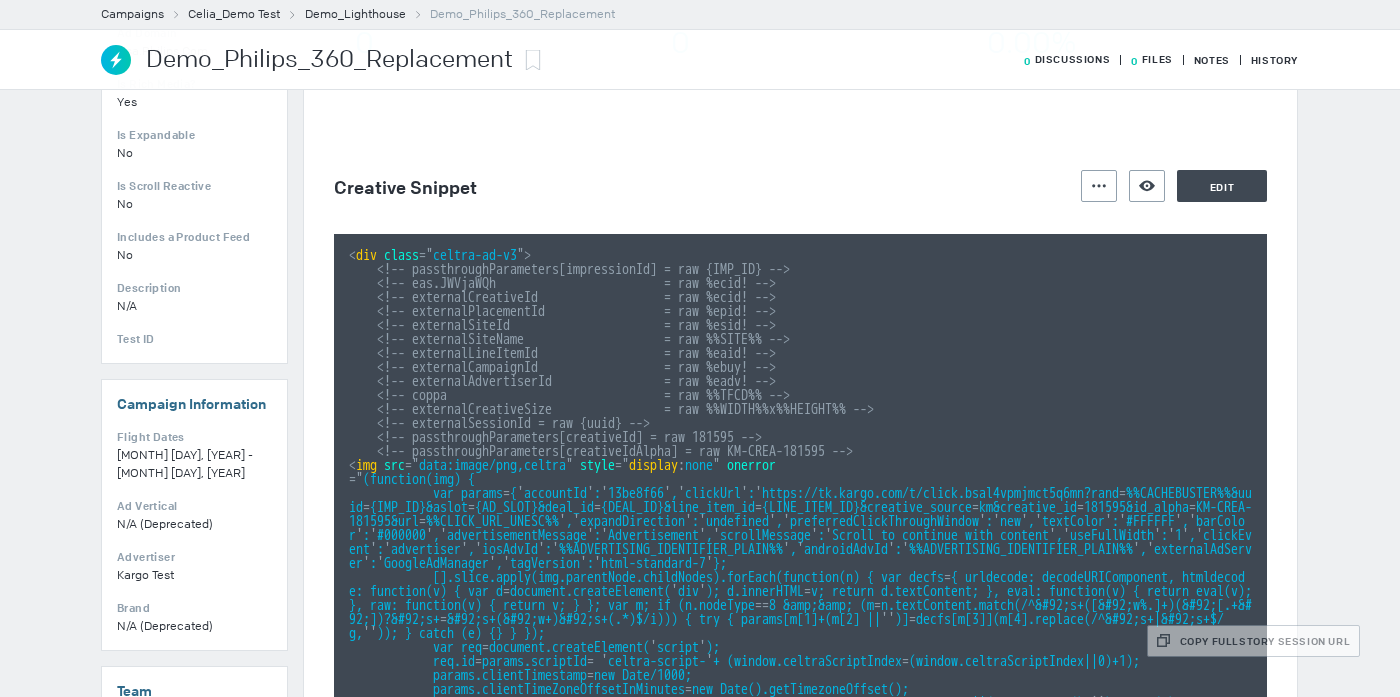 scroll, scrollTop: 179, scrollLeft: 0, axis: vertical 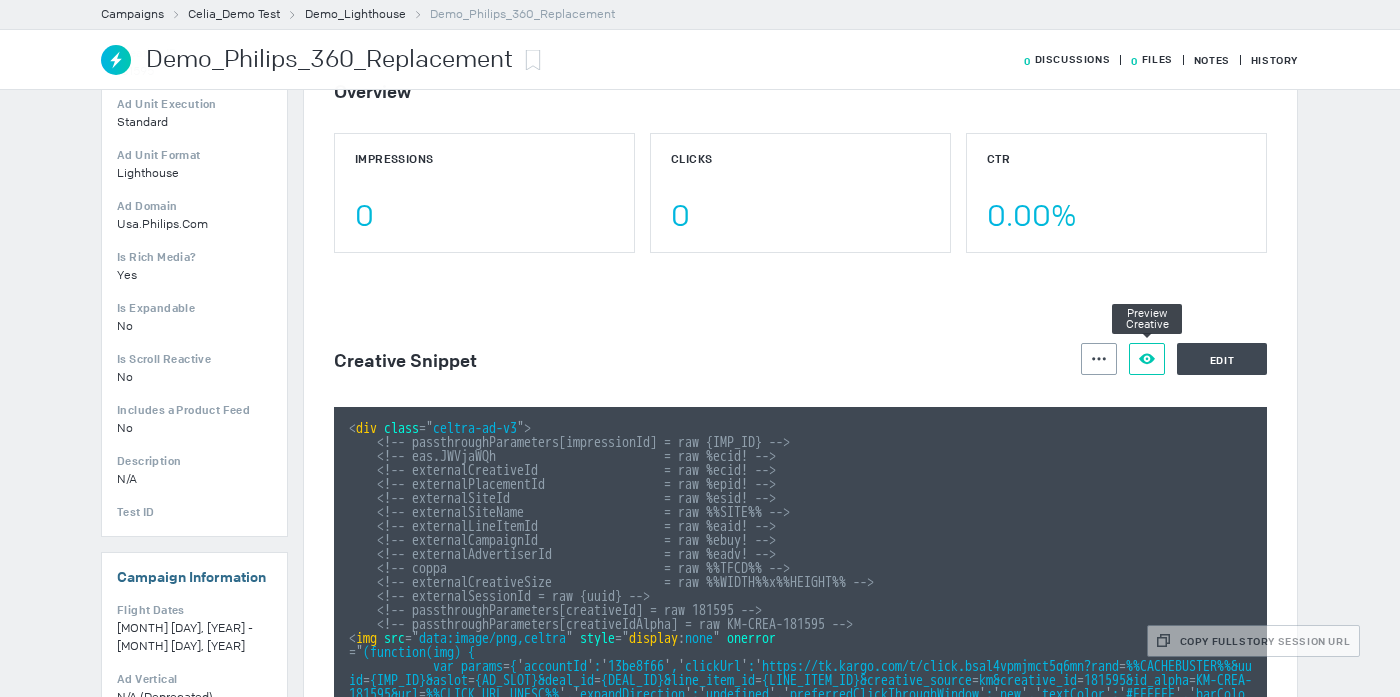 click at bounding box center (1099, 358) 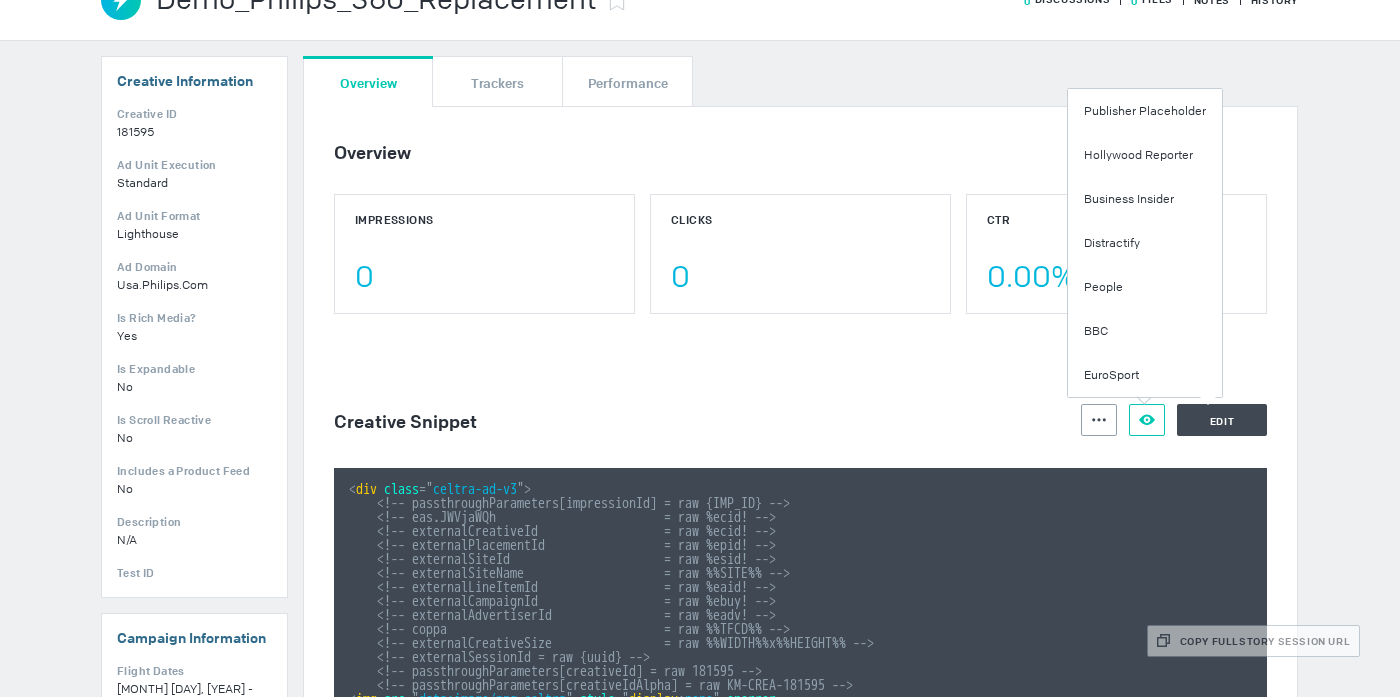 scroll, scrollTop: 99, scrollLeft: 0, axis: vertical 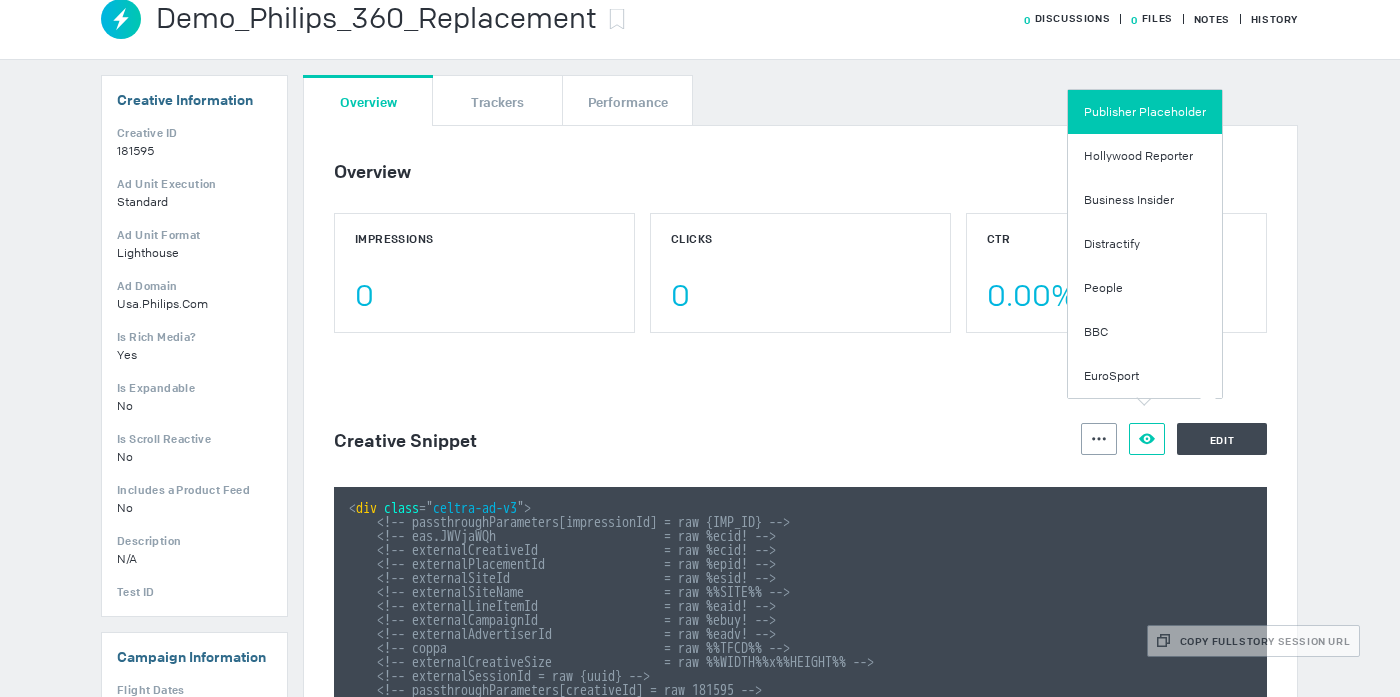 click on "Publisher Placeholder" at bounding box center [1145, 112] 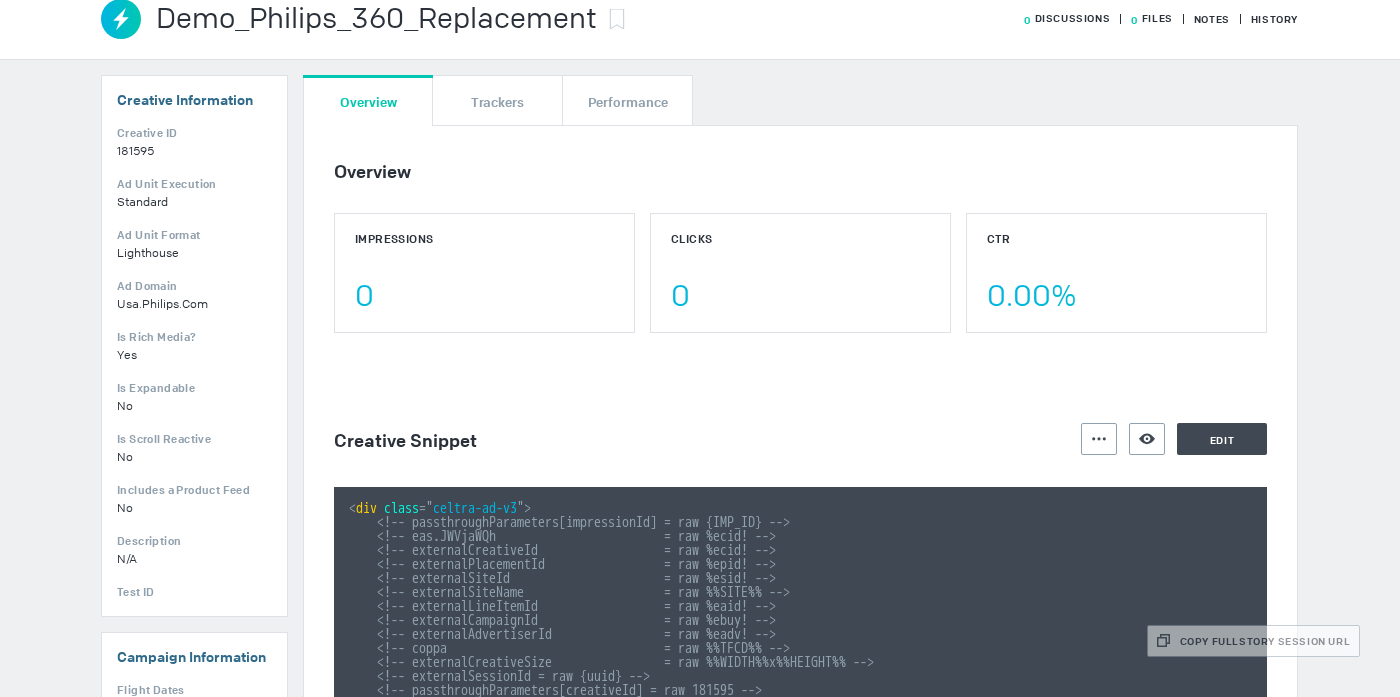 scroll, scrollTop: 0, scrollLeft: 0, axis: both 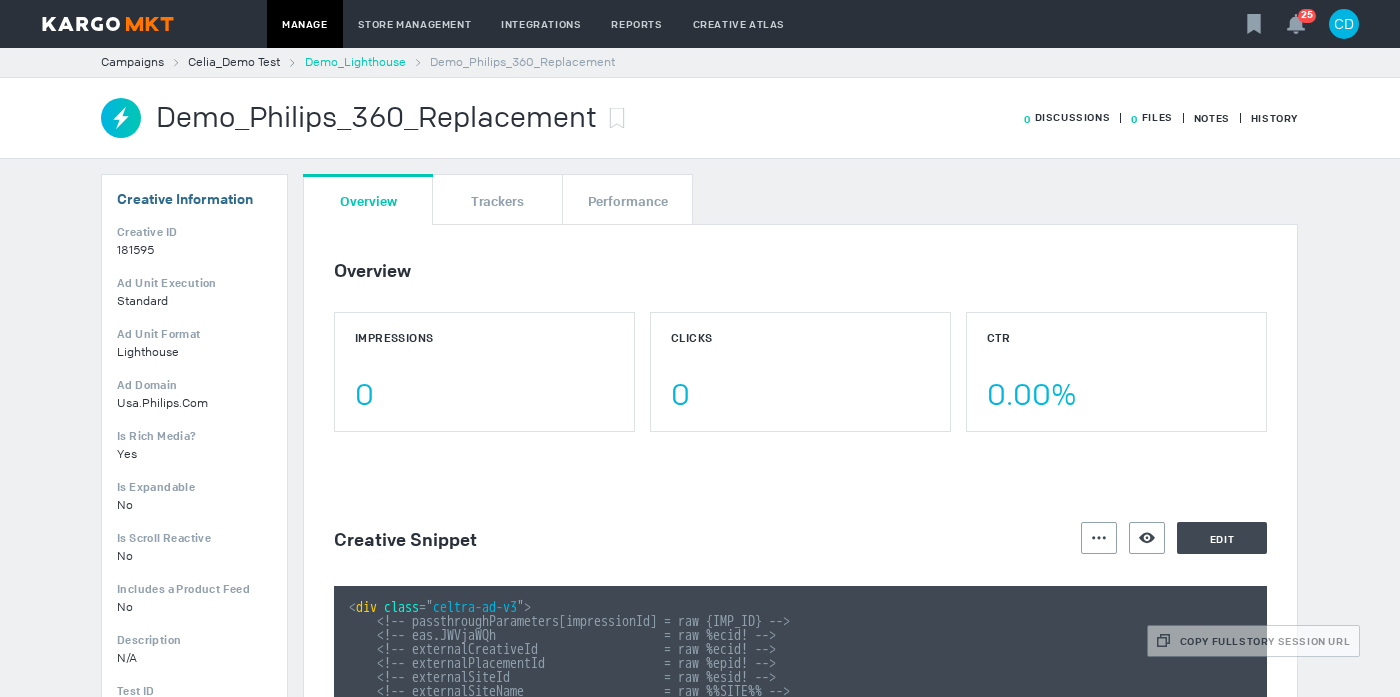 click on "Demo_Lighthouse" at bounding box center [355, 62] 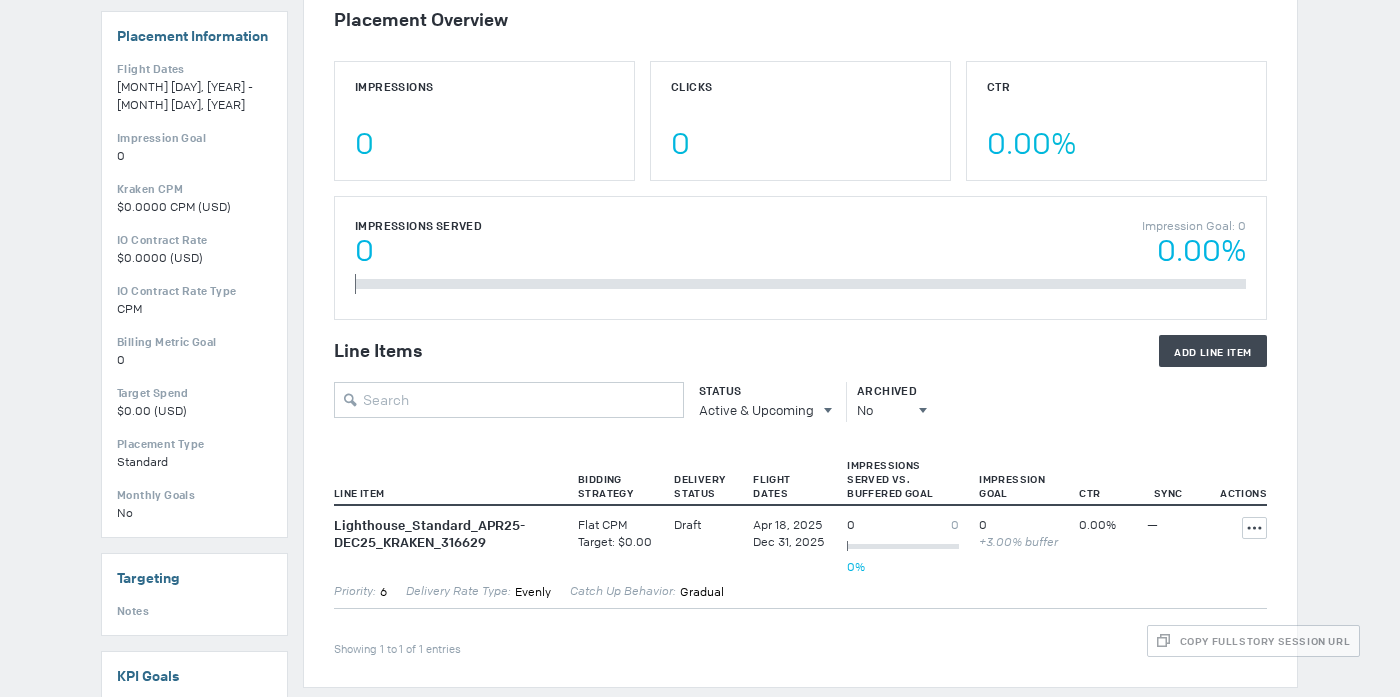 scroll, scrollTop: 0, scrollLeft: 0, axis: both 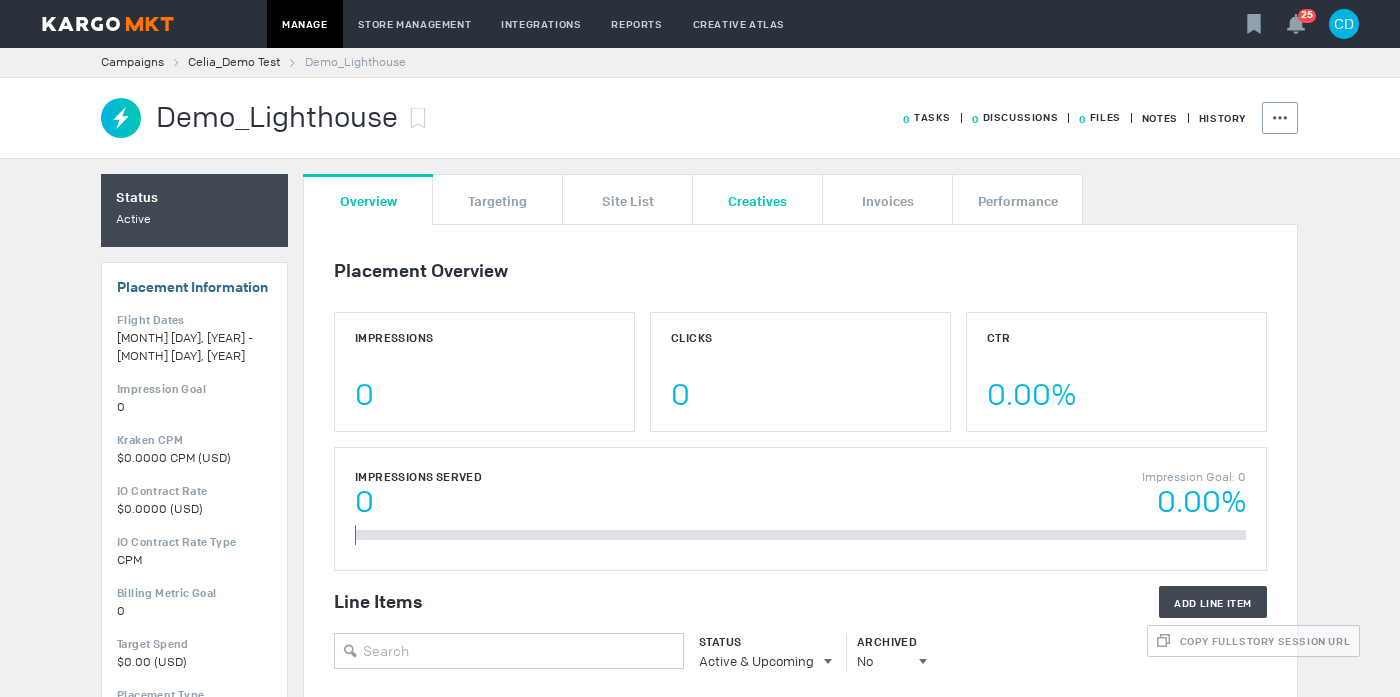 click on "Creatives" at bounding box center [757, 200] 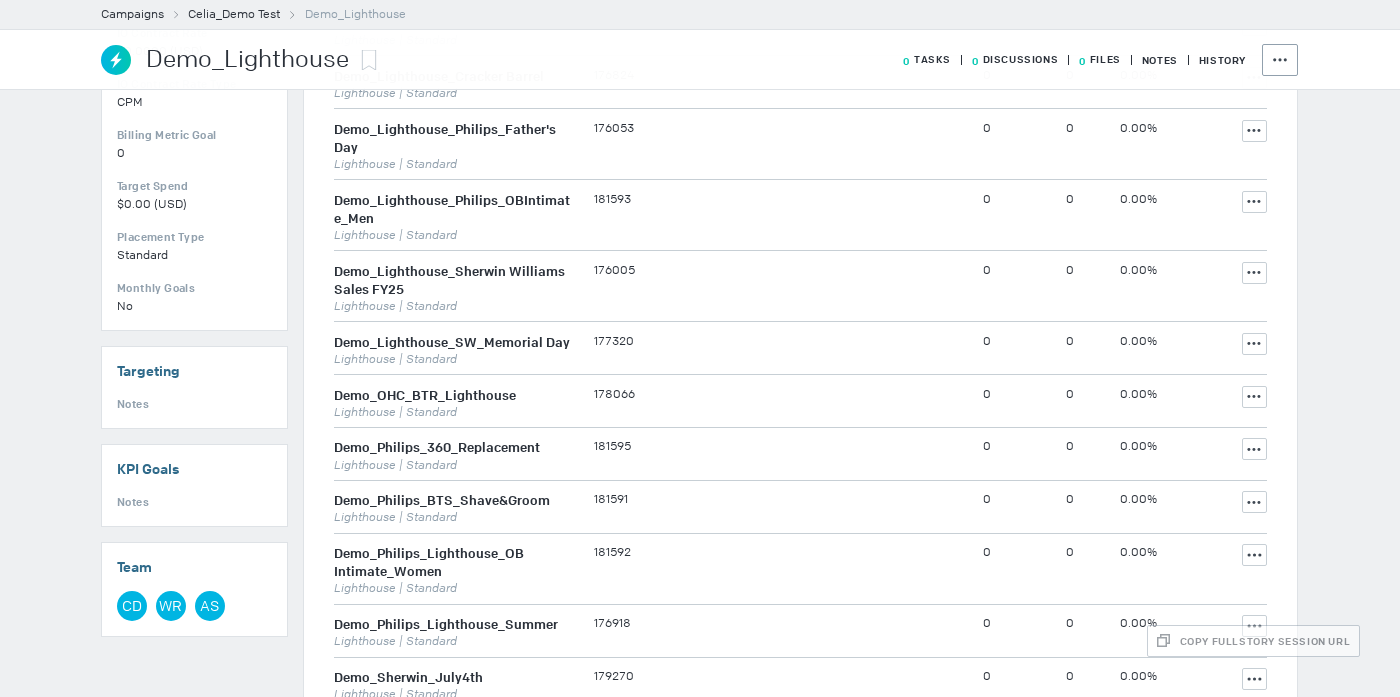 scroll, scrollTop: 460, scrollLeft: 0, axis: vertical 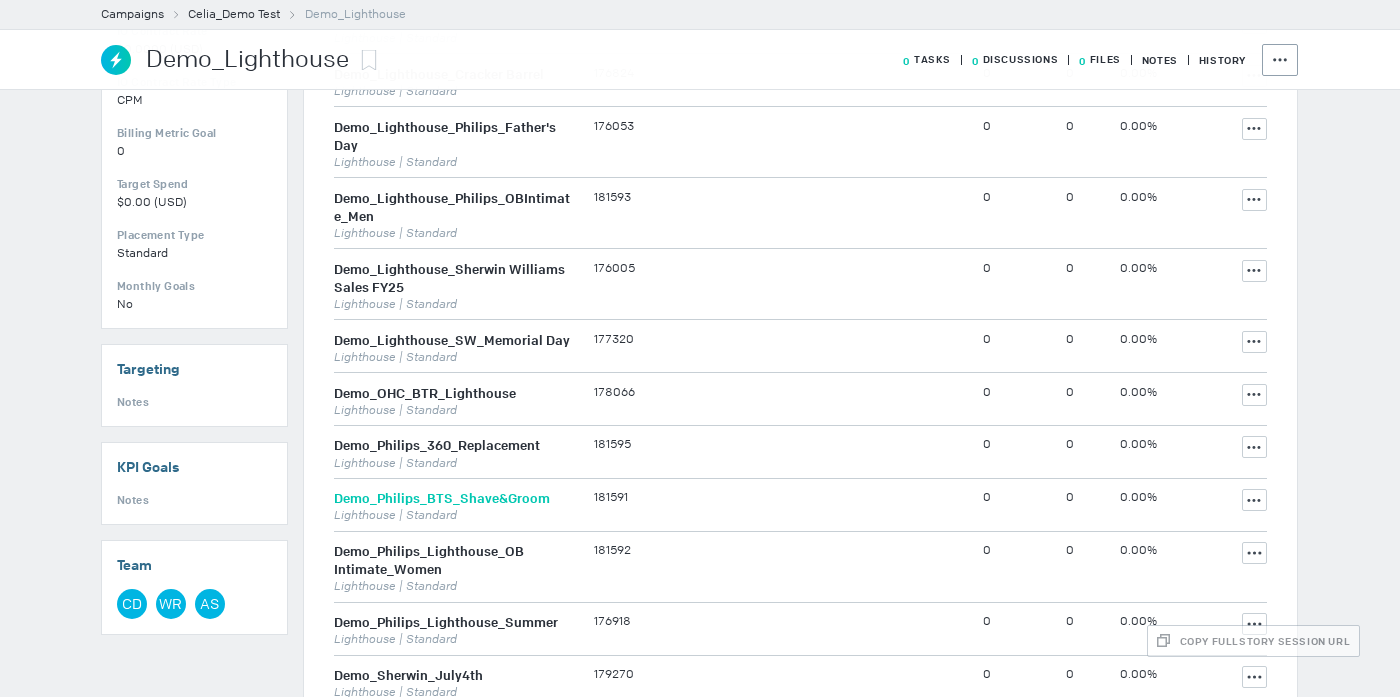 click on "Demo_Philips_BTS_Shave&Groom" at bounding box center [442, 498] 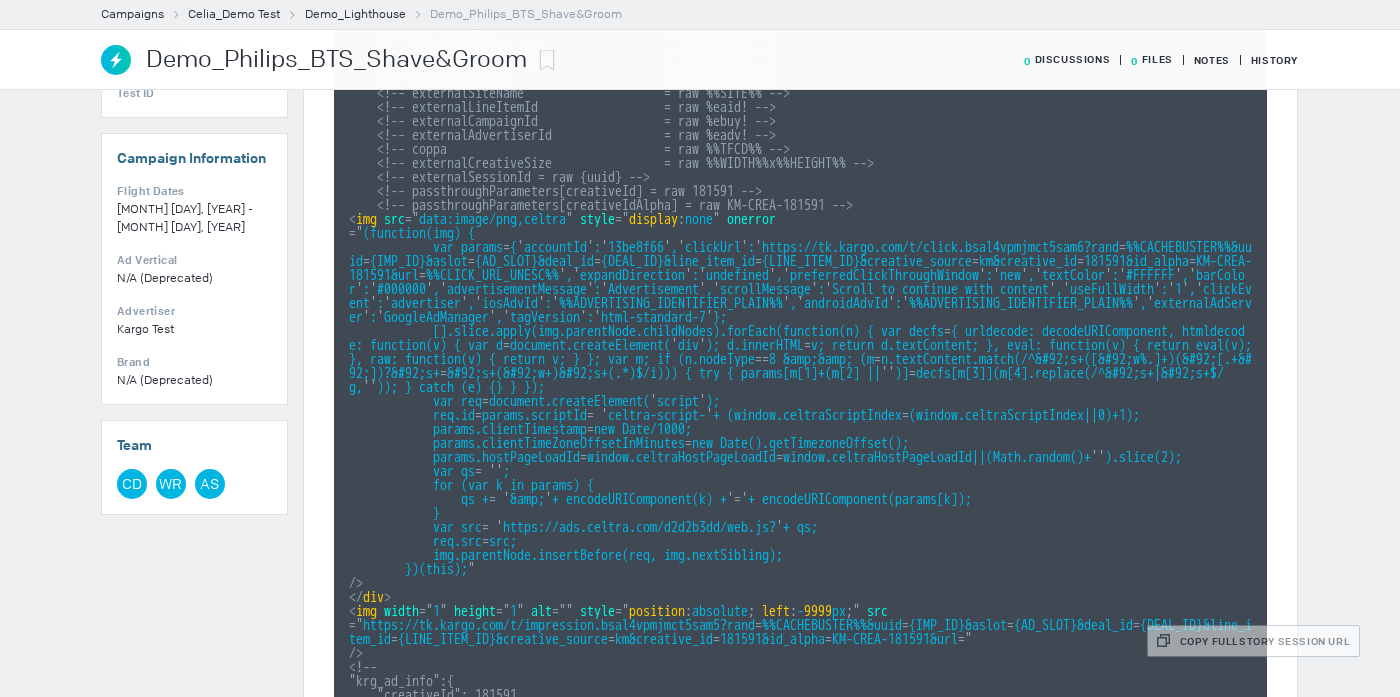 scroll, scrollTop: 235, scrollLeft: 0, axis: vertical 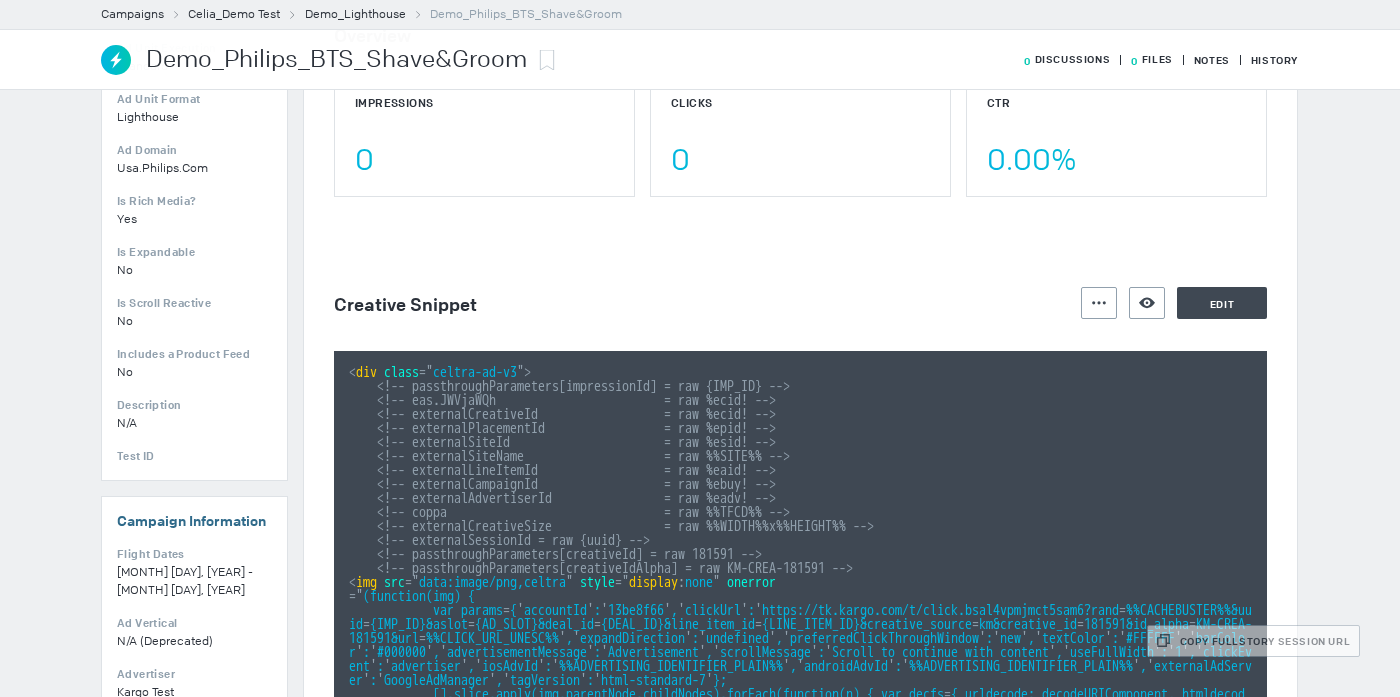 click on "Actions     Preview Creative   Edit" at bounding box center [1174, 303] 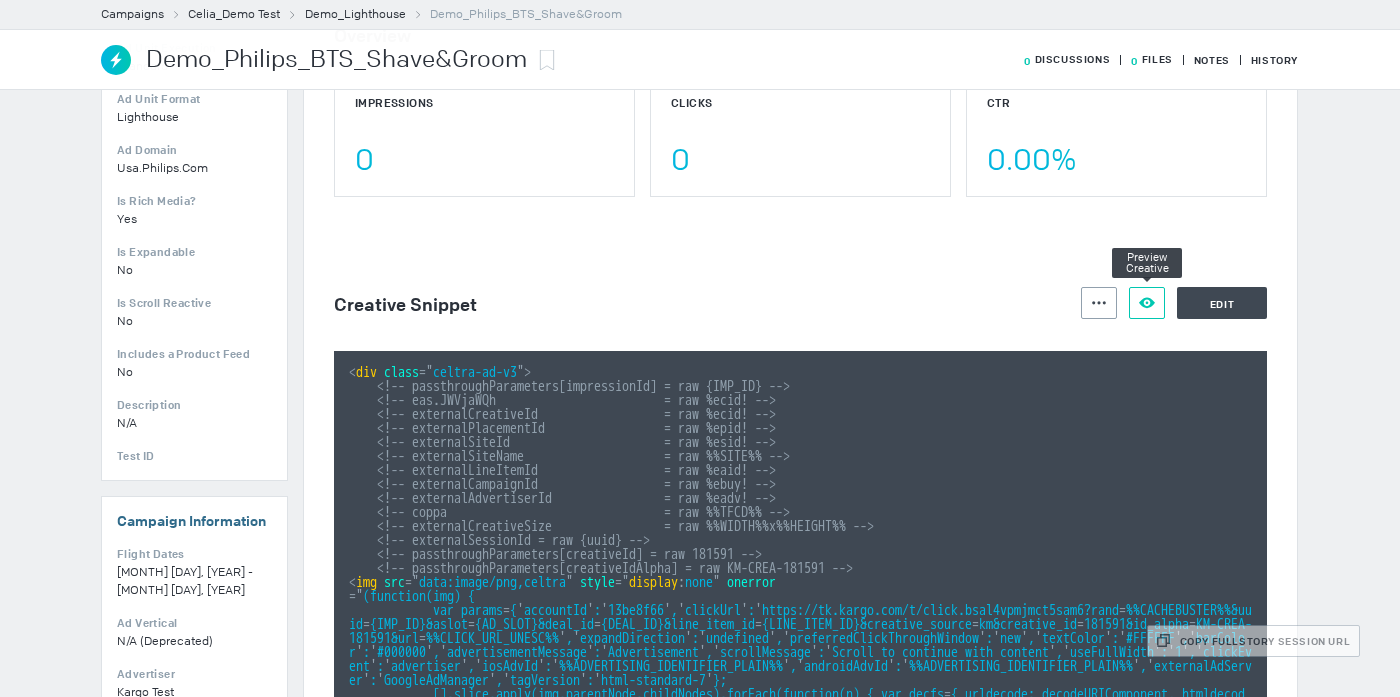 click at bounding box center [1099, 303] 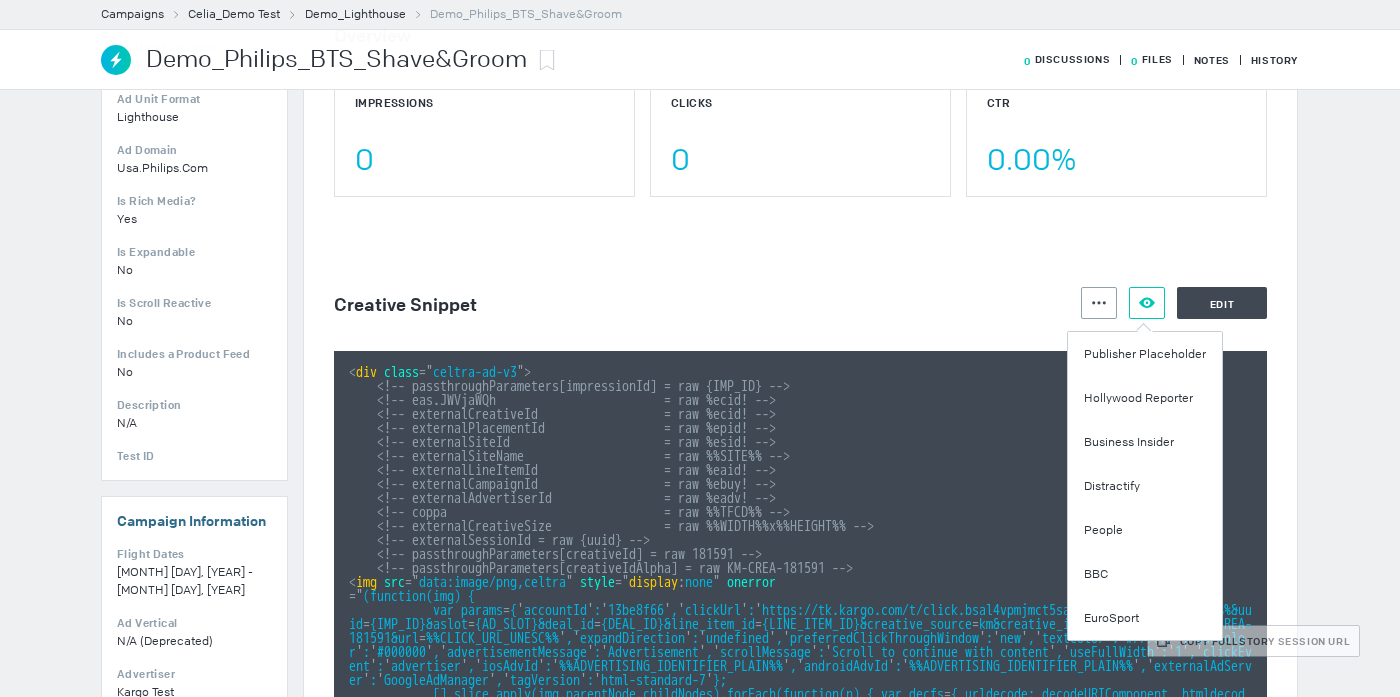 click on "Publisher Placeholder Hollywood Reporter Business Insider Distractify People BBC EuroSport" at bounding box center (1145, 486) 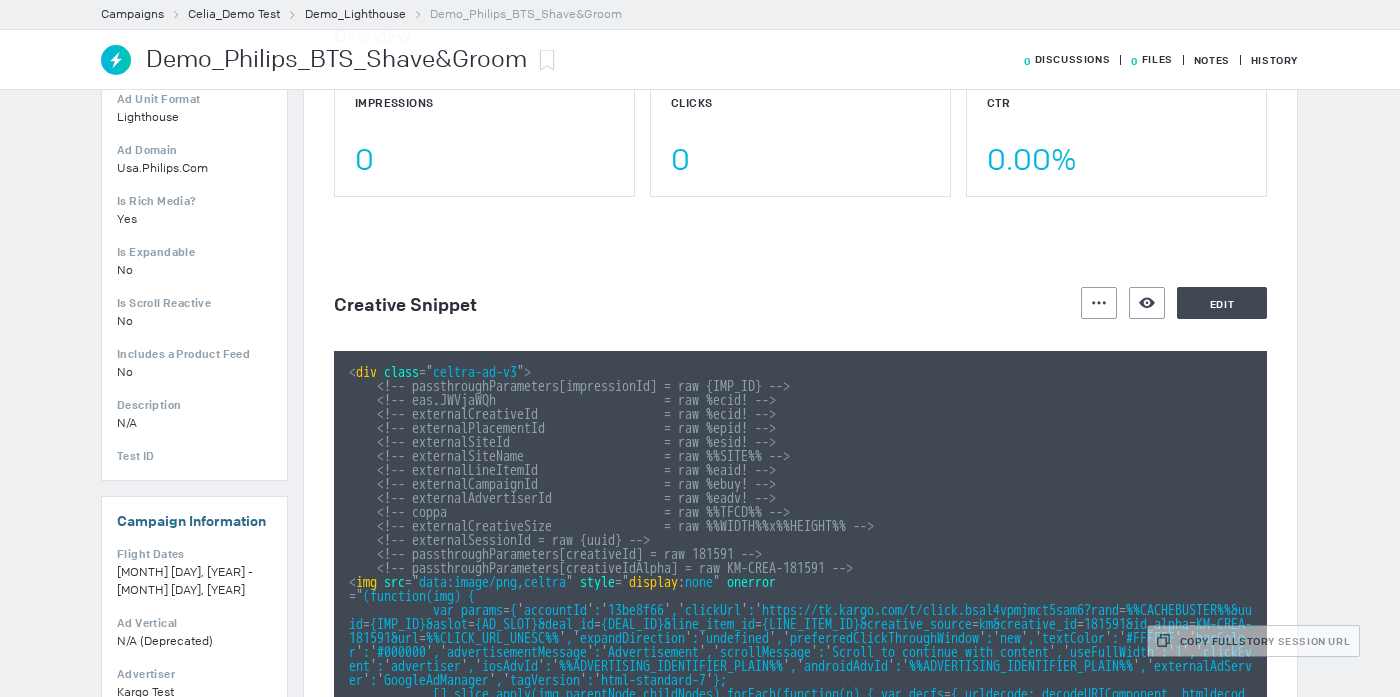 click on "Overview Impressions 0 Clicks 0 CTR 0.00% Creative Snippet   Actions     Preview Creative   Edit   < div   class = " celtra-ad-v3 " >
<!-- passthroughParameters[impressionId] = raw {IMP_ID} -->
<!-- eas.JWVjaWQh                        = raw %ecid! -->
<!-- externalCreativeId                  = raw %ecid! -->
<!-- externalPlacementId                 = raw %epid! -->
<!-- externalSiteId                      = raw %esid! -->
<!-- externalSiteName                    = raw %%SITE%% -->
<!-- externalLineItemId                  = raw %eaid! -->
<!-- externalCampaignId                  = raw %ebuy! -->
<!-- externalAdvertiserId                = raw %eadv! -->
<!-- coppa                               = raw %%TFCD%% -->
<!-- externalCreativeSize                = raw %%WIDTH%%x%%HEIGHT%% -->
<!-- externalSessionId = raw {uuid} -->
<!-- passthroughParameters[creativeId] = raw 181591 -->
< img   src = " data:image/png,celtra "   style ="" at bounding box center (800, 774) 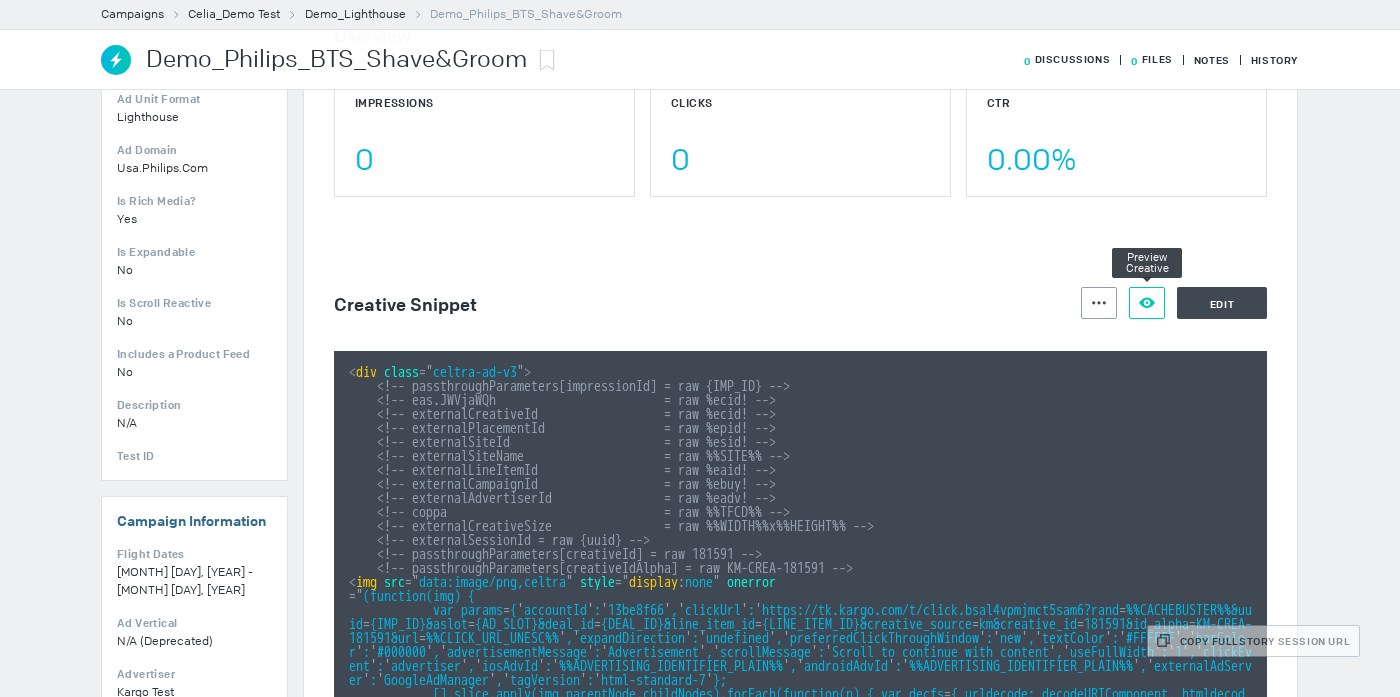 click on "Preview Creative" at bounding box center (1147, 303) 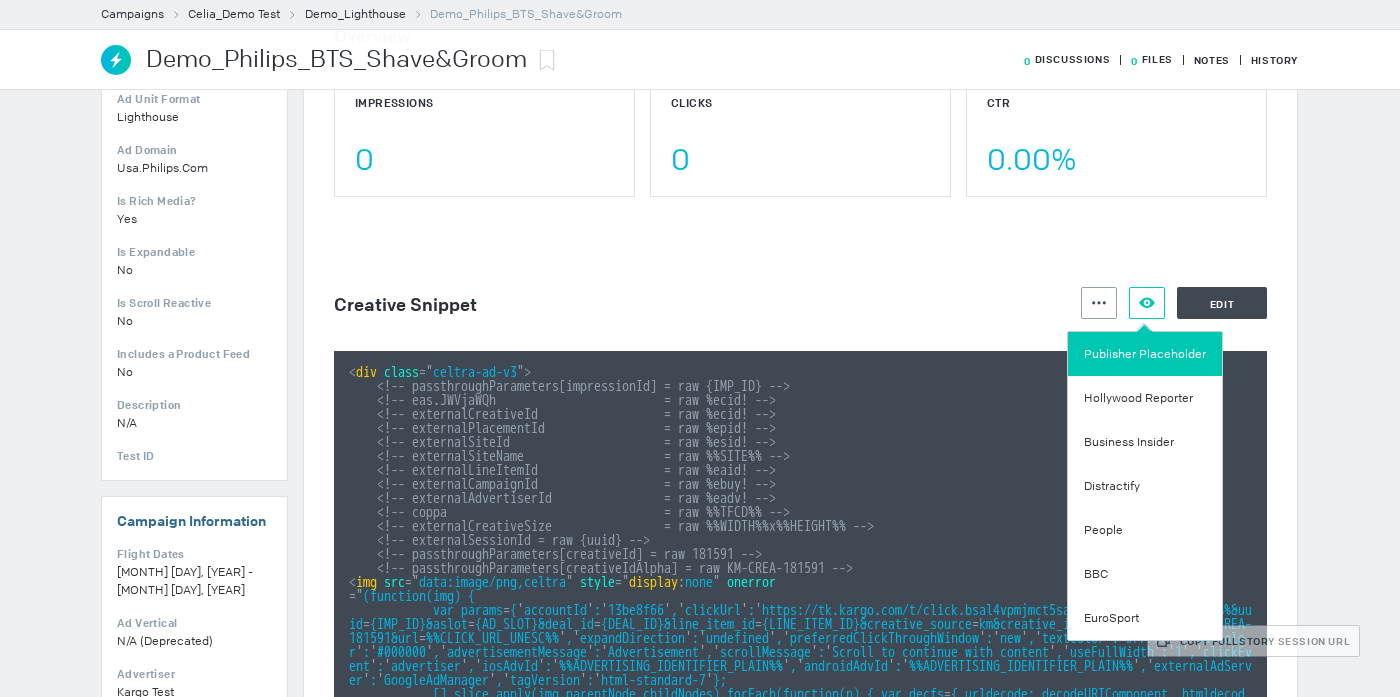 click on "Publisher Placeholder" at bounding box center (1145, 354) 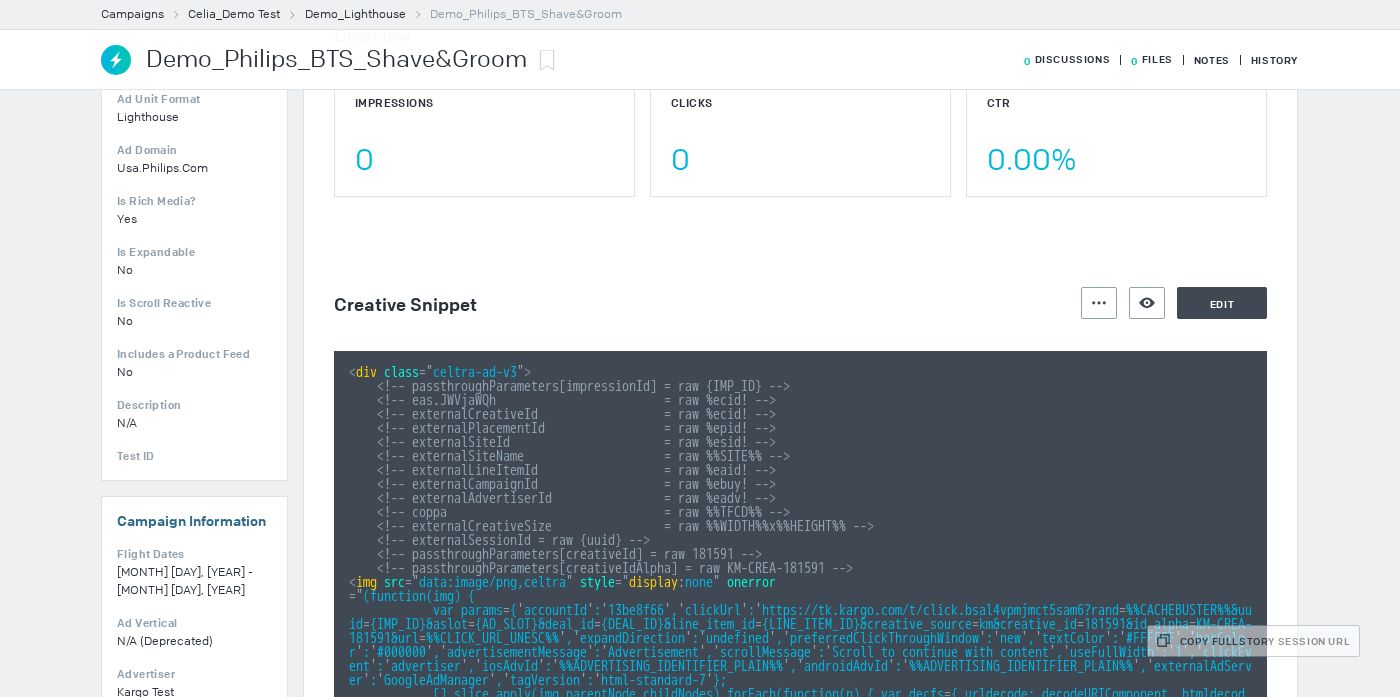 scroll, scrollTop: 0, scrollLeft: 0, axis: both 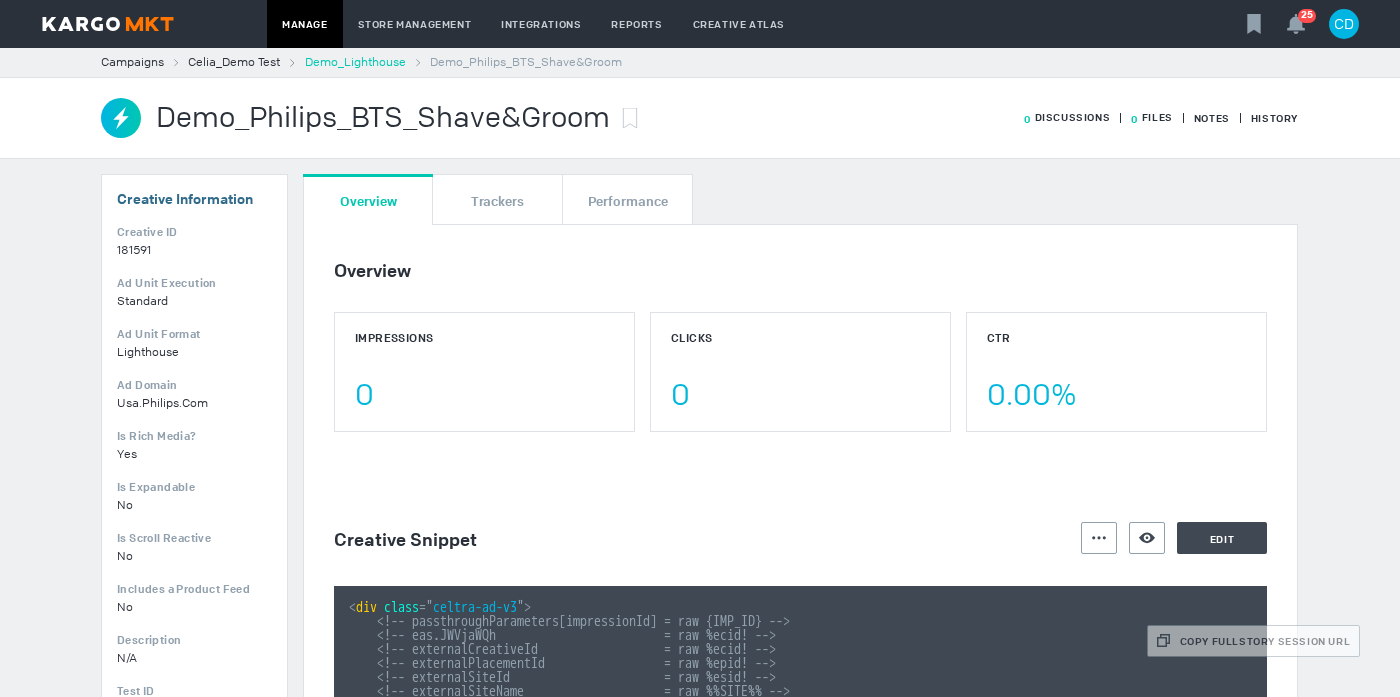 click on "Demo_Lighthouse" at bounding box center (355, 62) 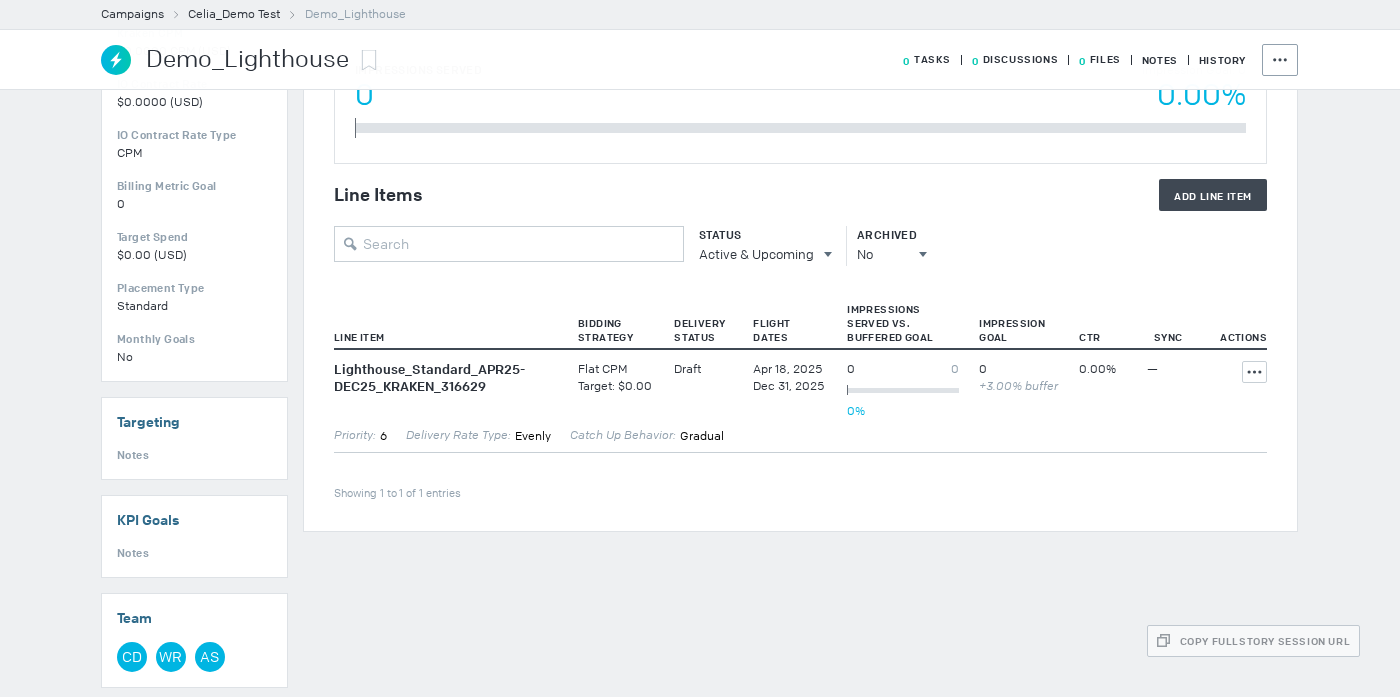 scroll, scrollTop: 0, scrollLeft: 0, axis: both 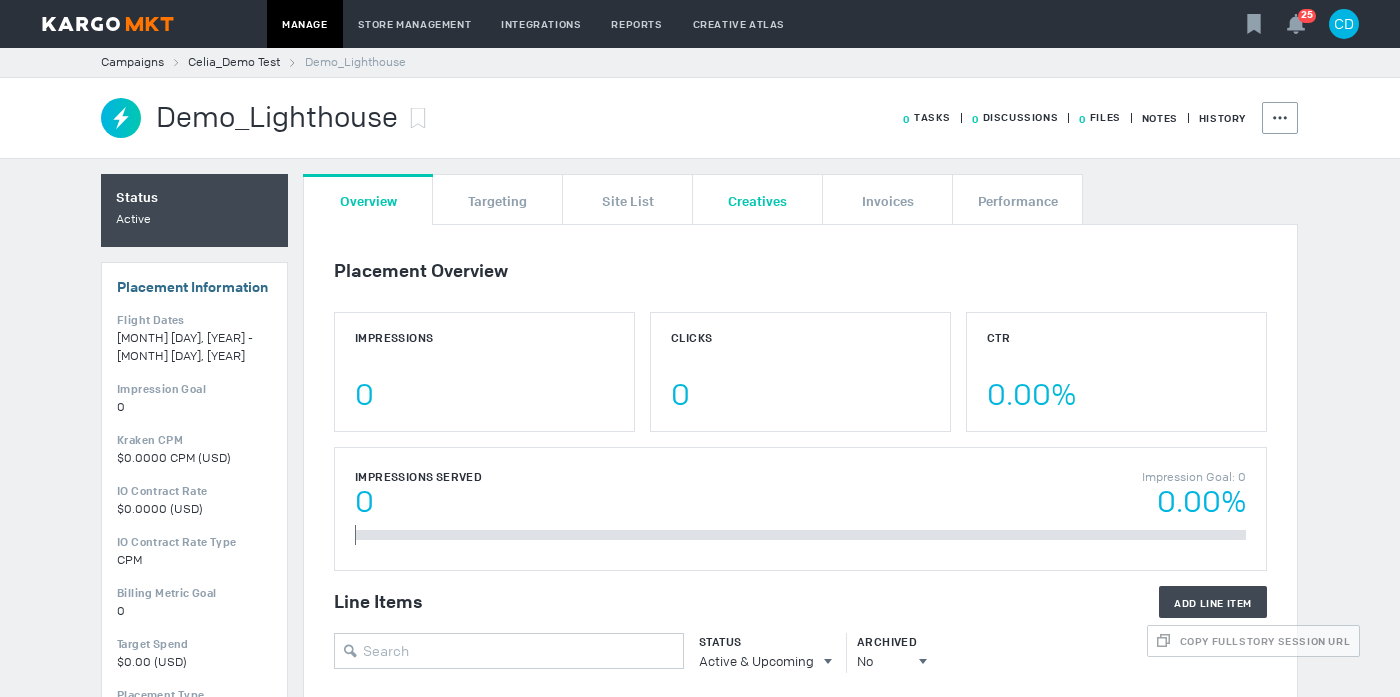 click on "Creatives" at bounding box center [757, 200] 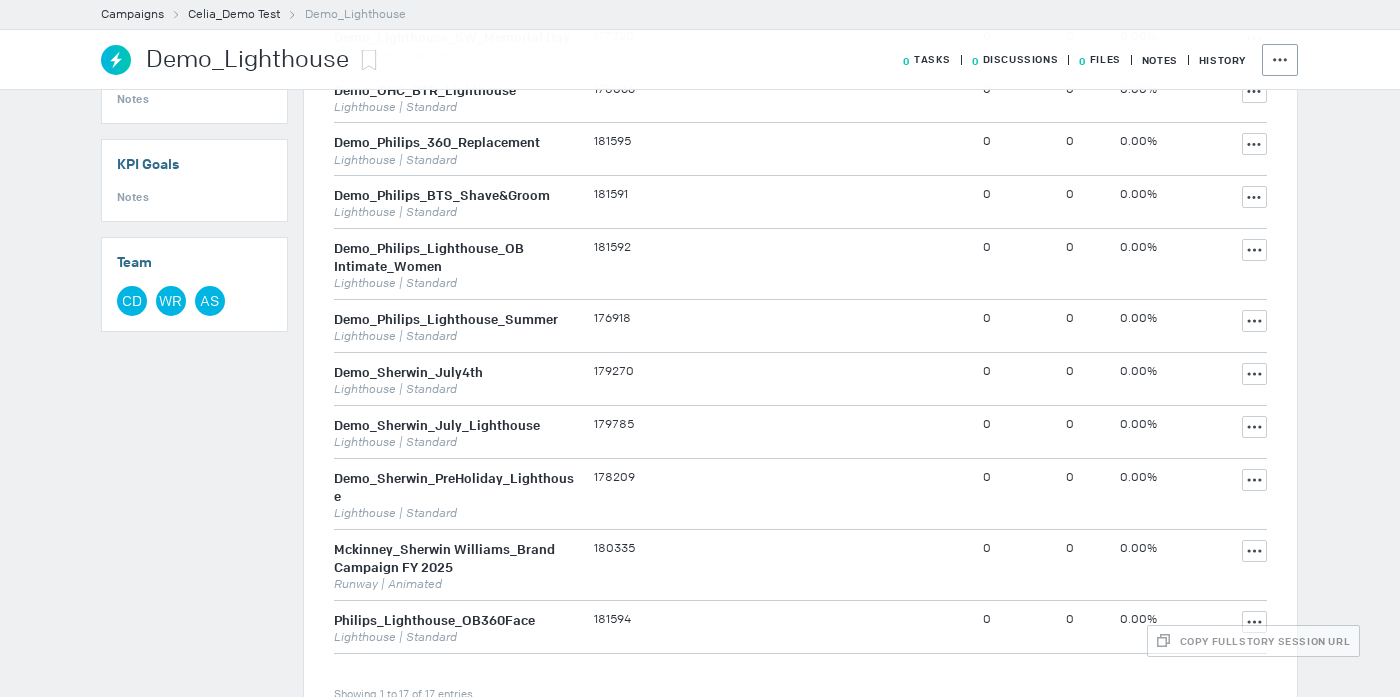 scroll, scrollTop: 795, scrollLeft: 0, axis: vertical 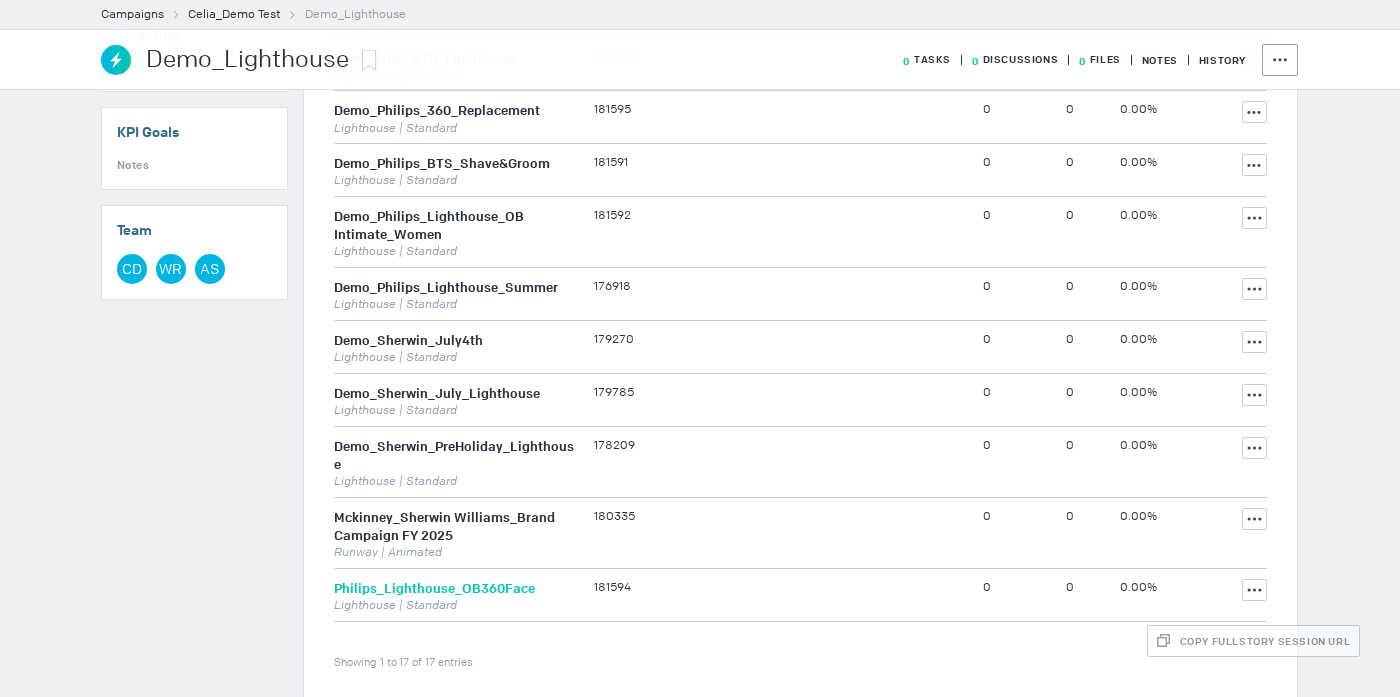 click on "Philips_Lighthouse_OB360Face" at bounding box center (434, 588) 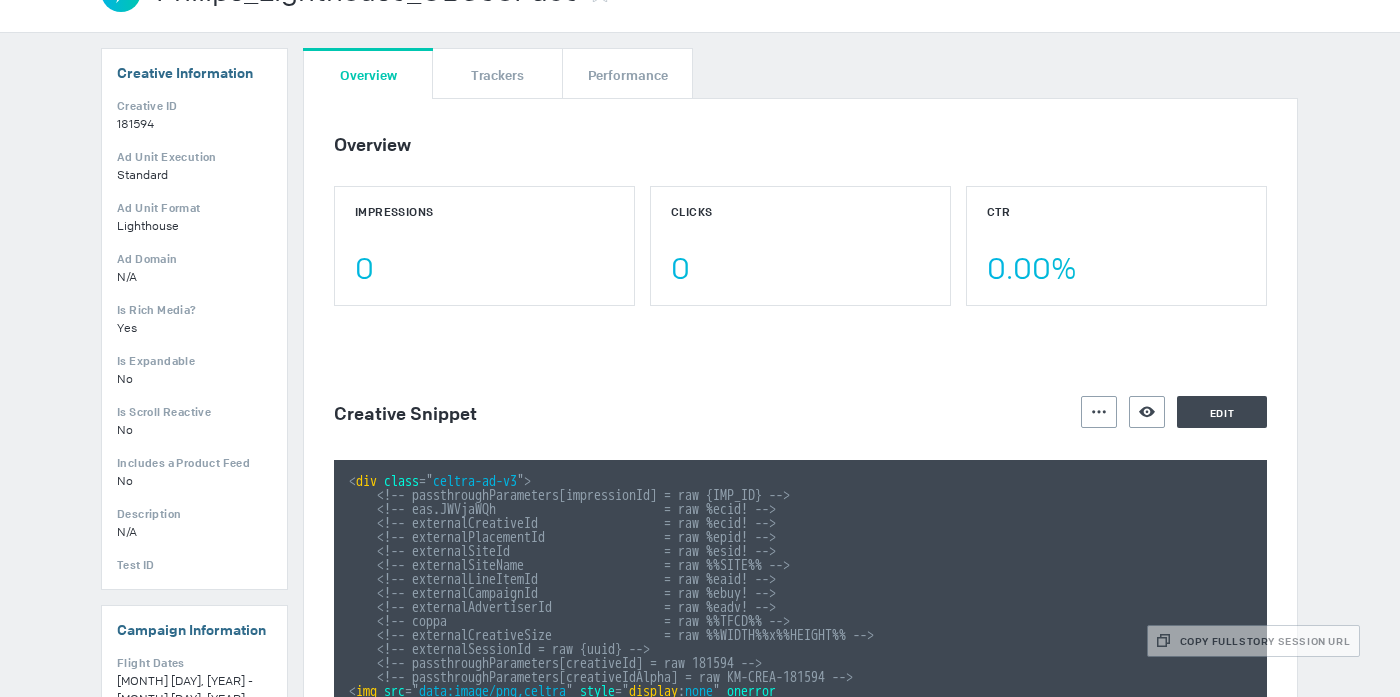 scroll, scrollTop: 0, scrollLeft: 0, axis: both 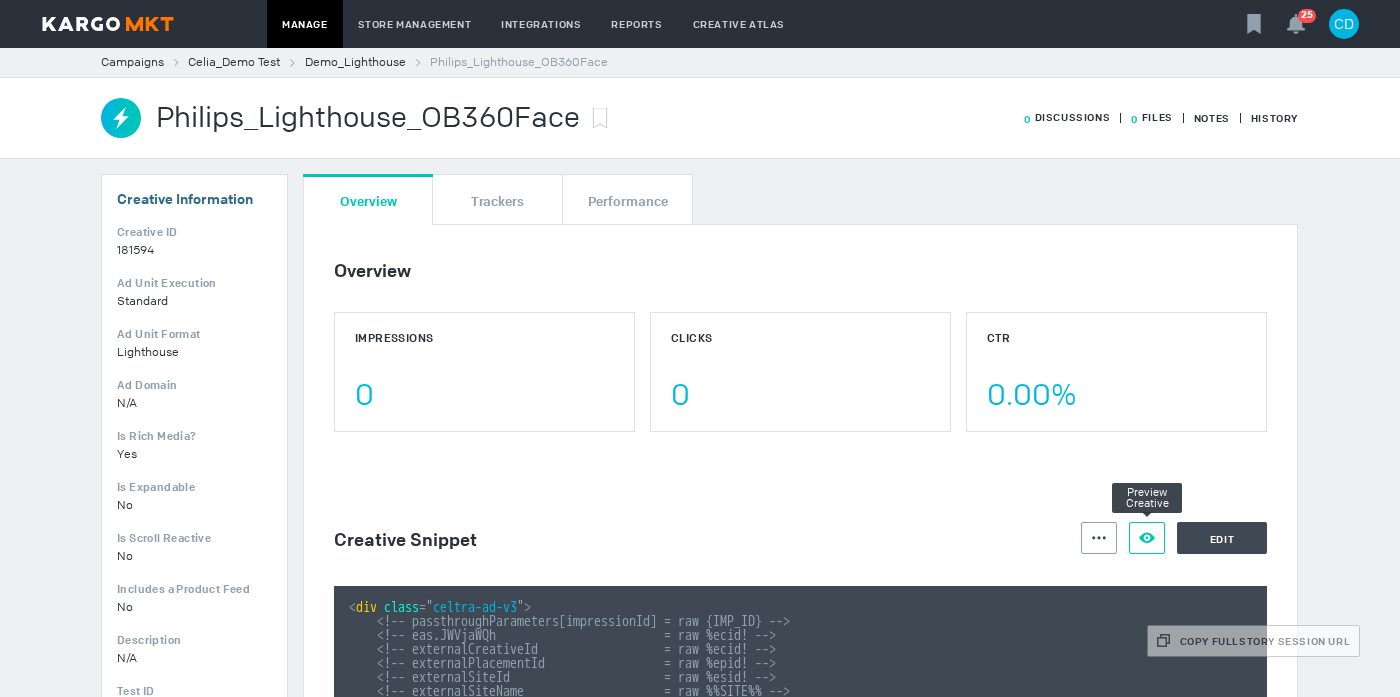 click on "Preview Creative" at bounding box center [1147, 538] 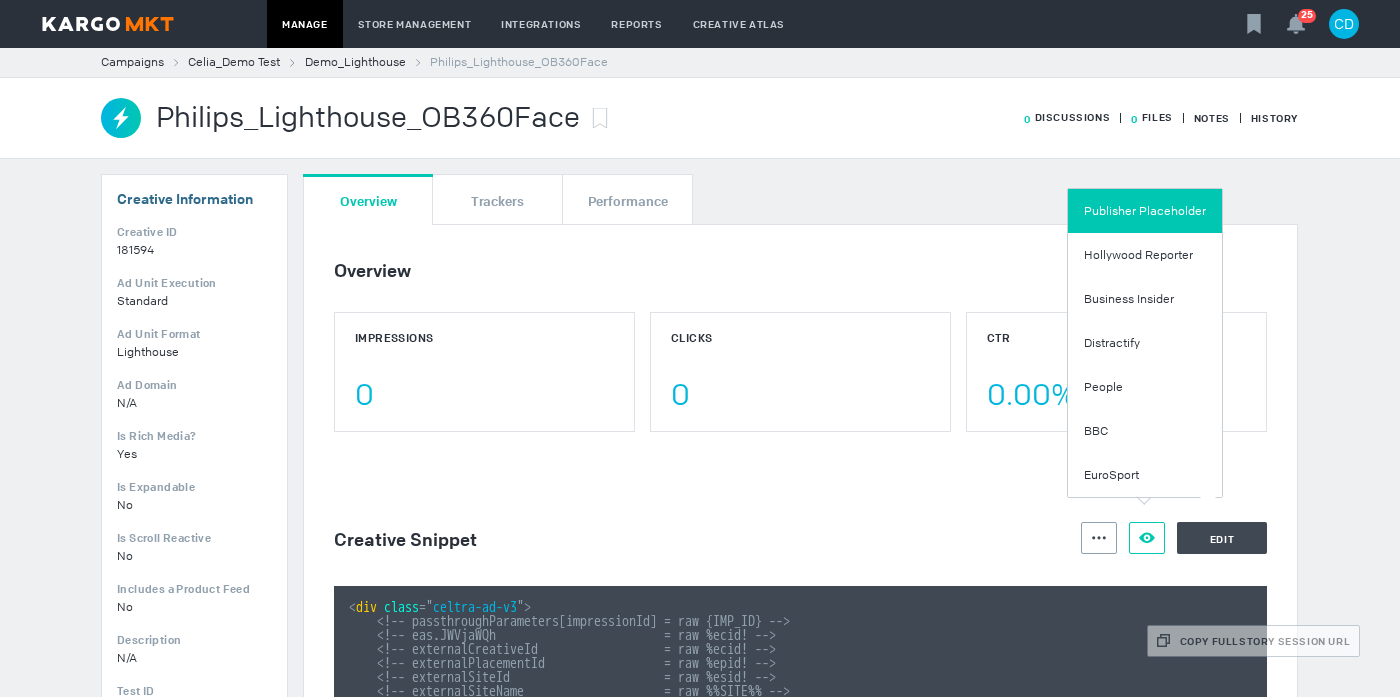 click on "Publisher Placeholder" at bounding box center (1145, 211) 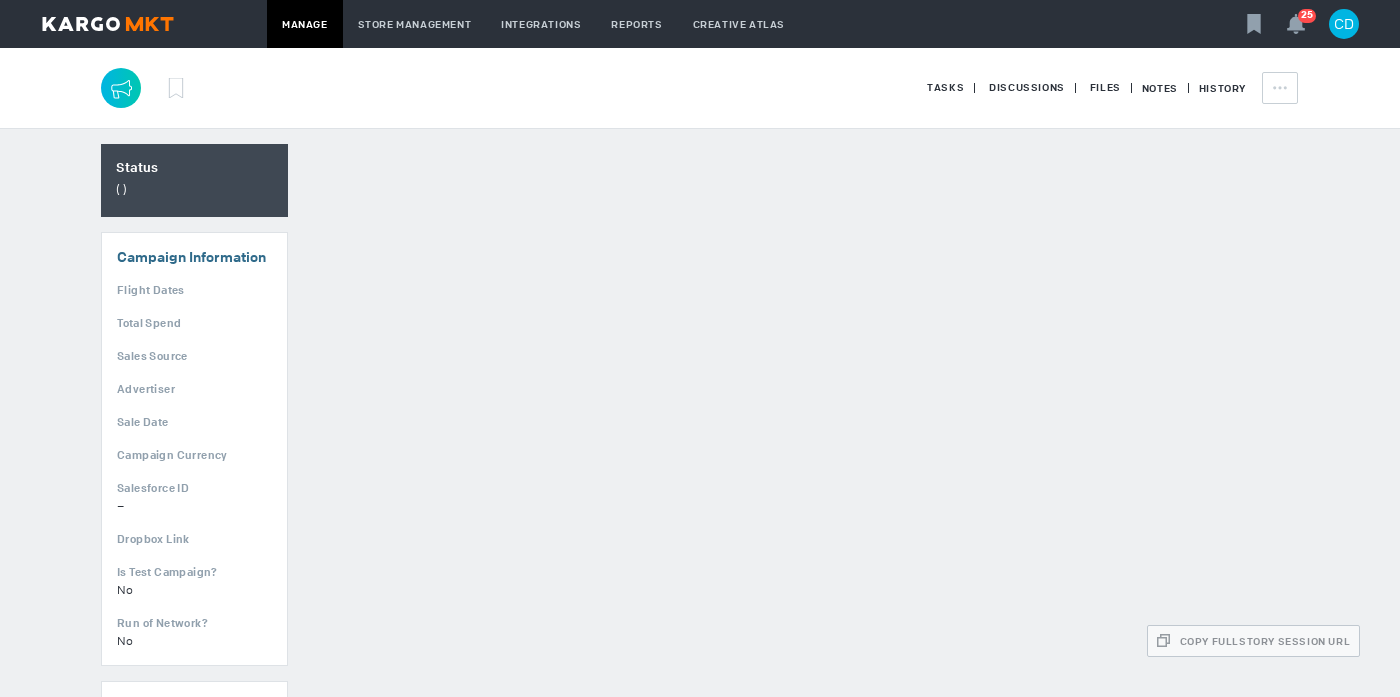 scroll, scrollTop: 0, scrollLeft: 0, axis: both 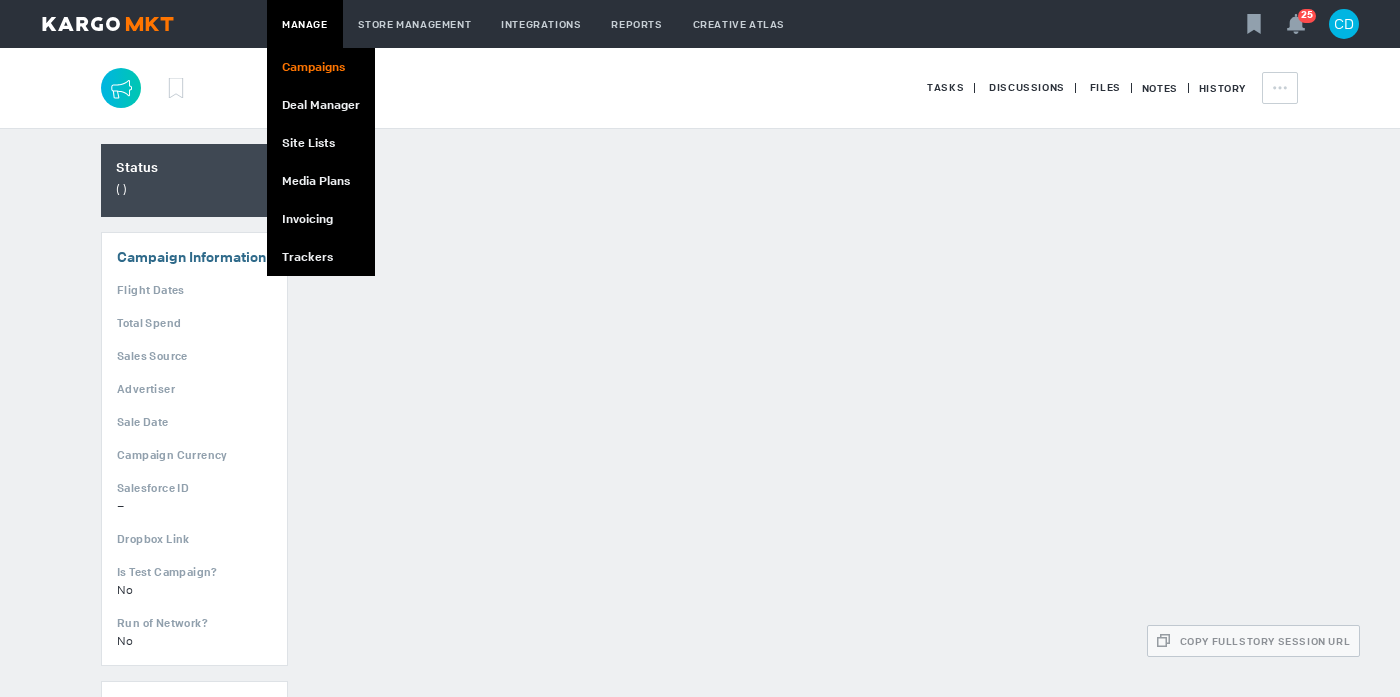click on "Campaigns" at bounding box center [321, 67] 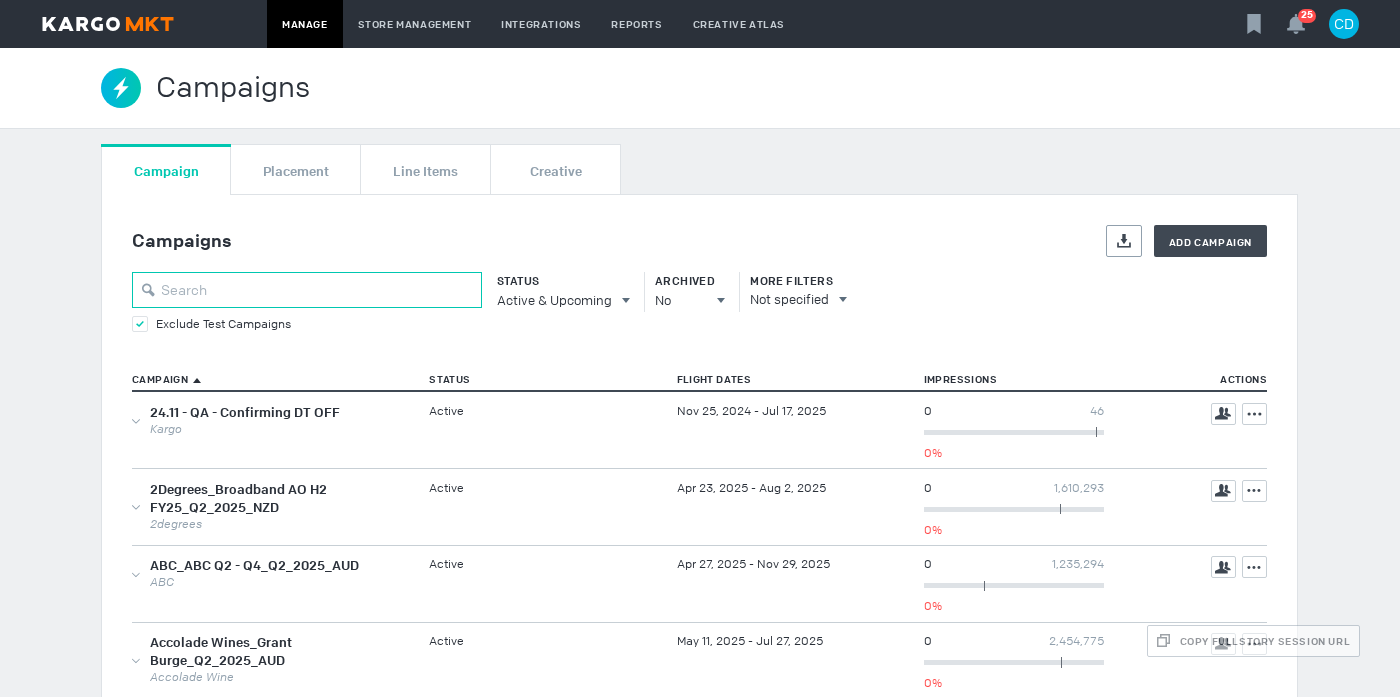 click at bounding box center (307, 290) 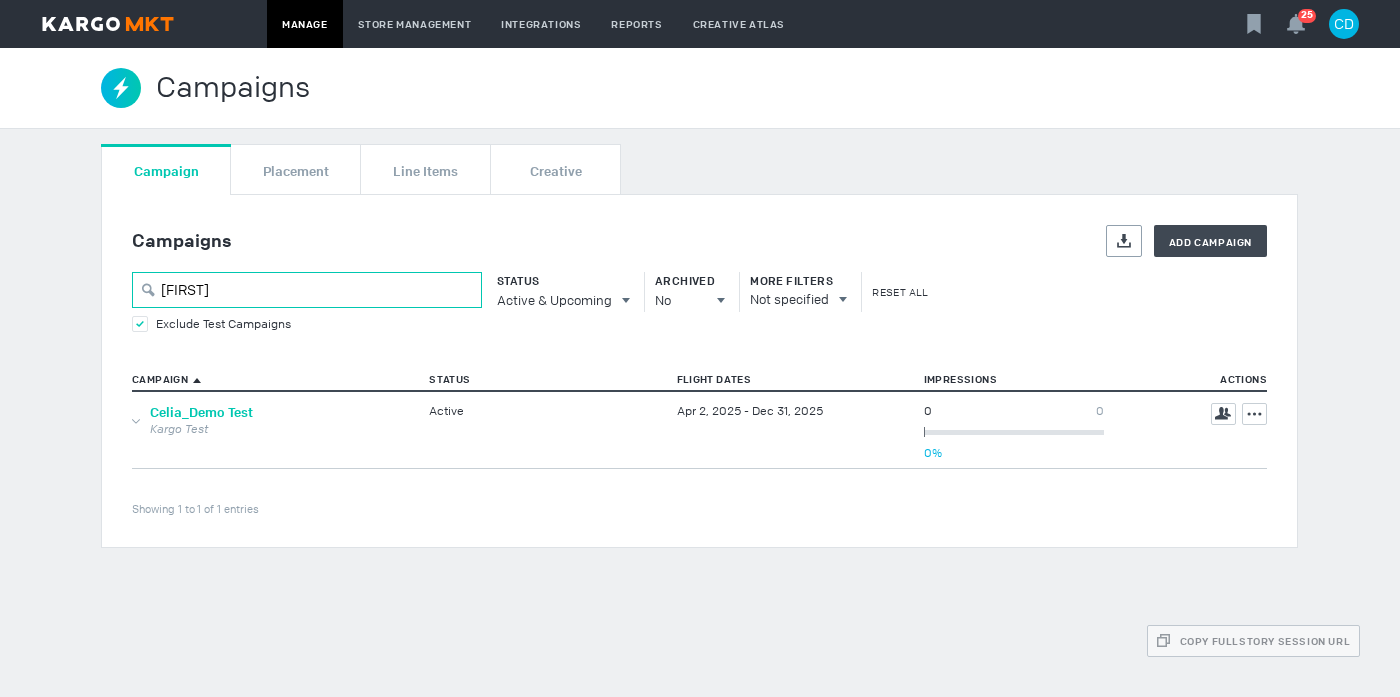 type on "[FIRST]" 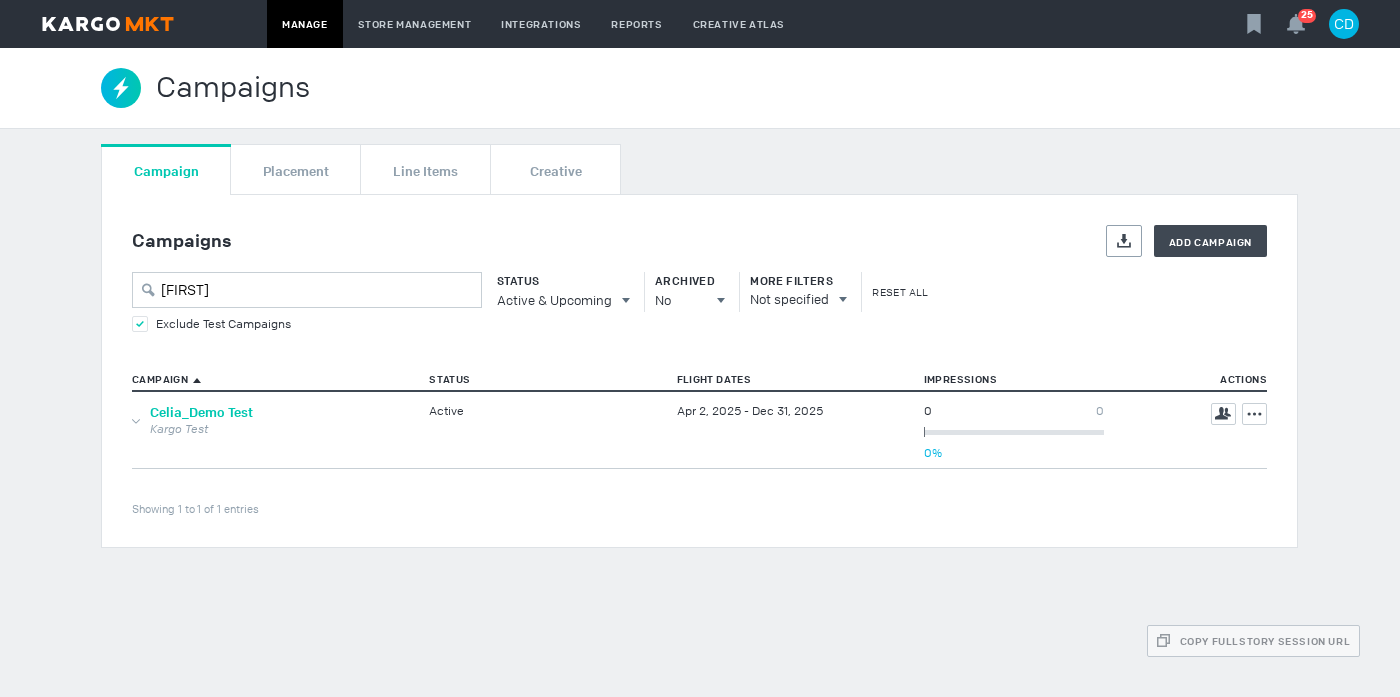 click on "Celia_Demo Test" at bounding box center (201, 412) 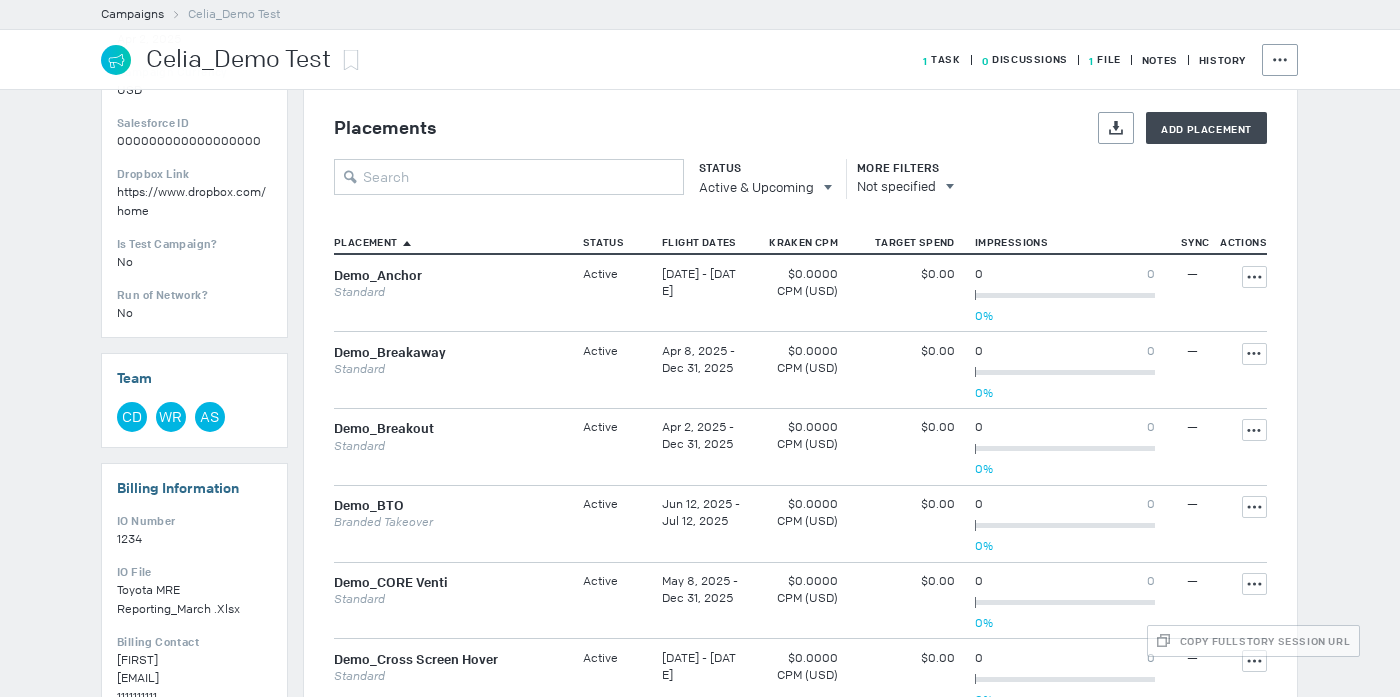 scroll, scrollTop: 0, scrollLeft: 0, axis: both 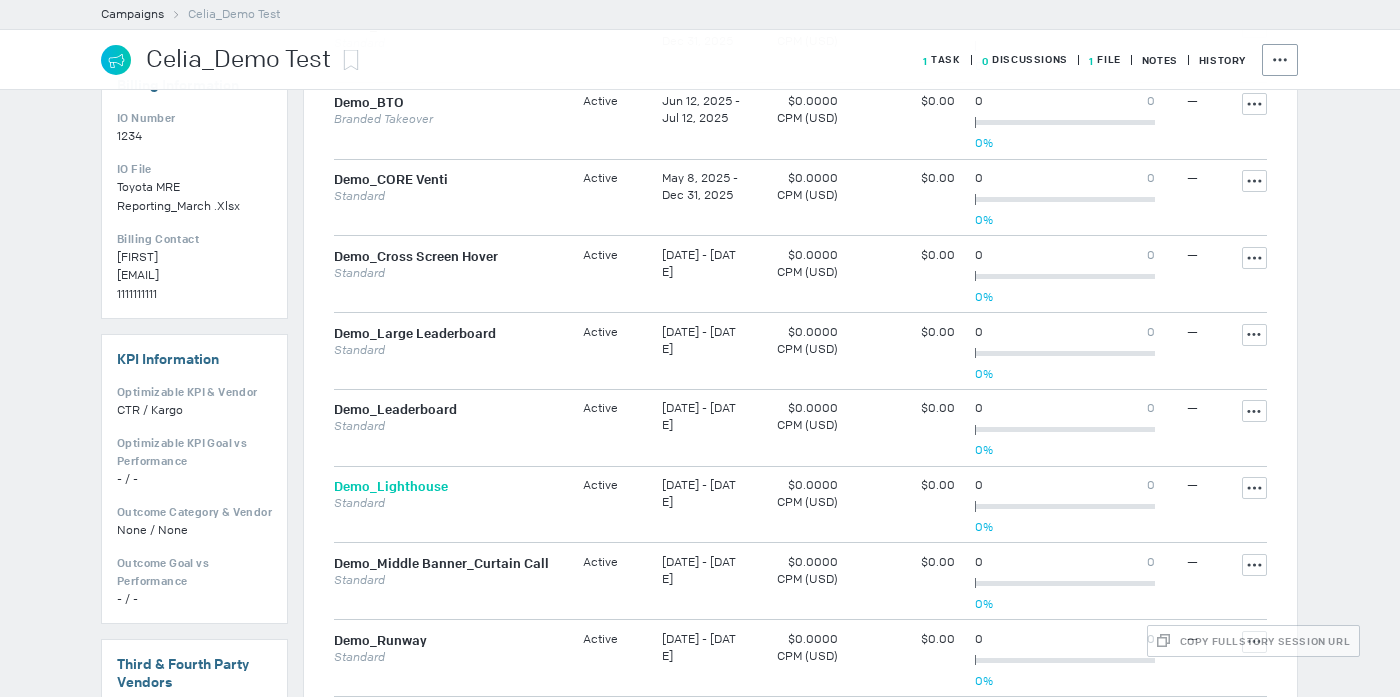 click on "Demo_Lighthouse" at bounding box center [391, 486] 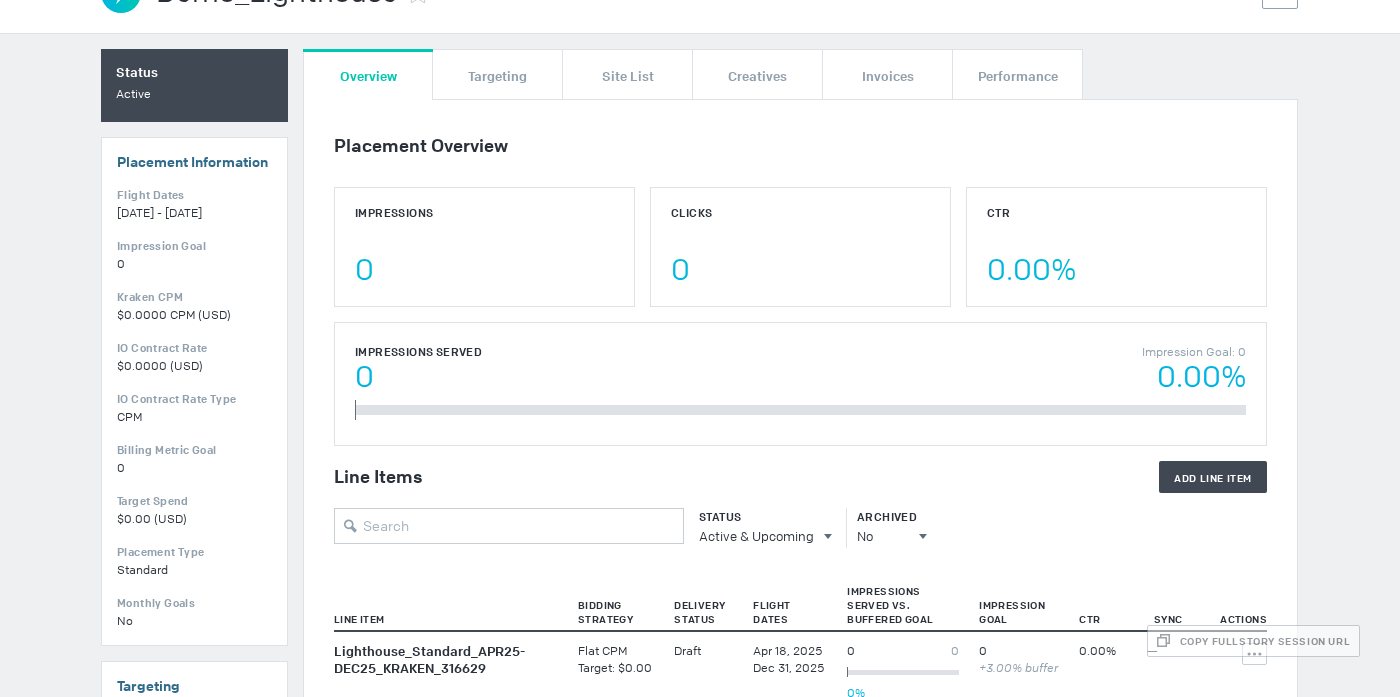 scroll, scrollTop: 0, scrollLeft: 0, axis: both 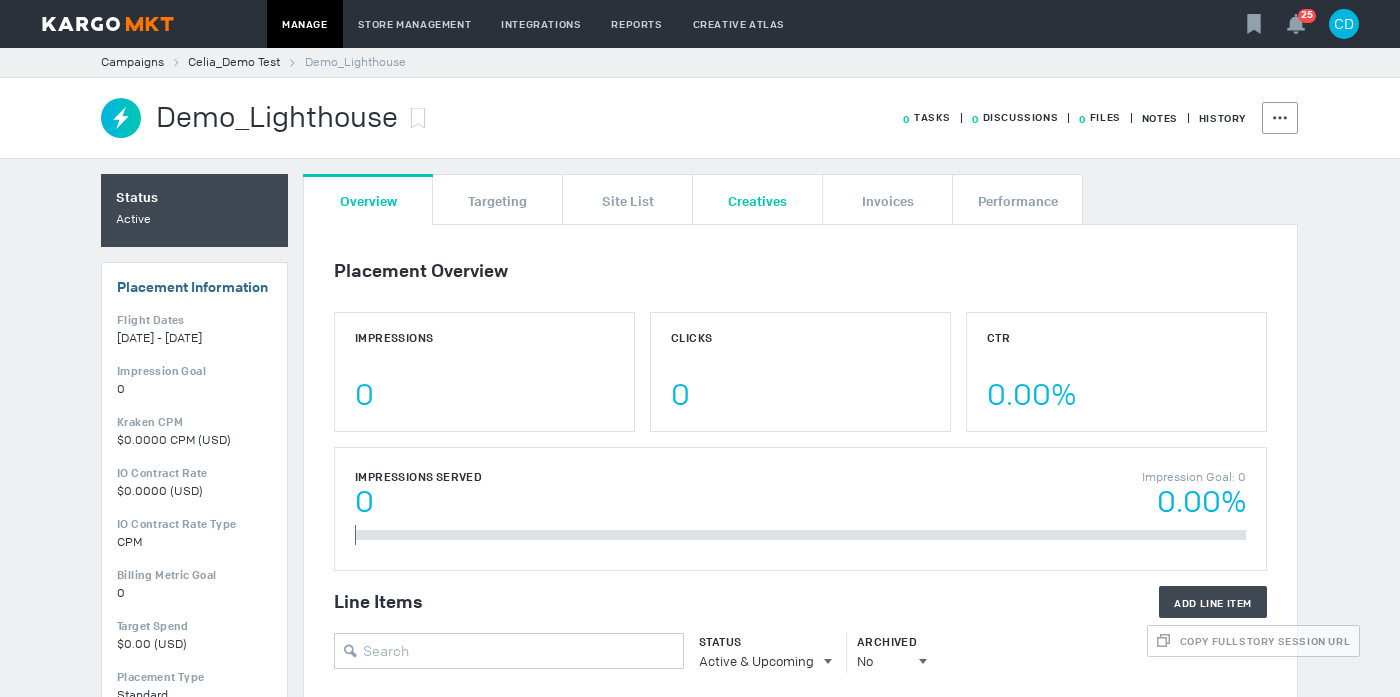 click on "Creatives" at bounding box center (758, 199) 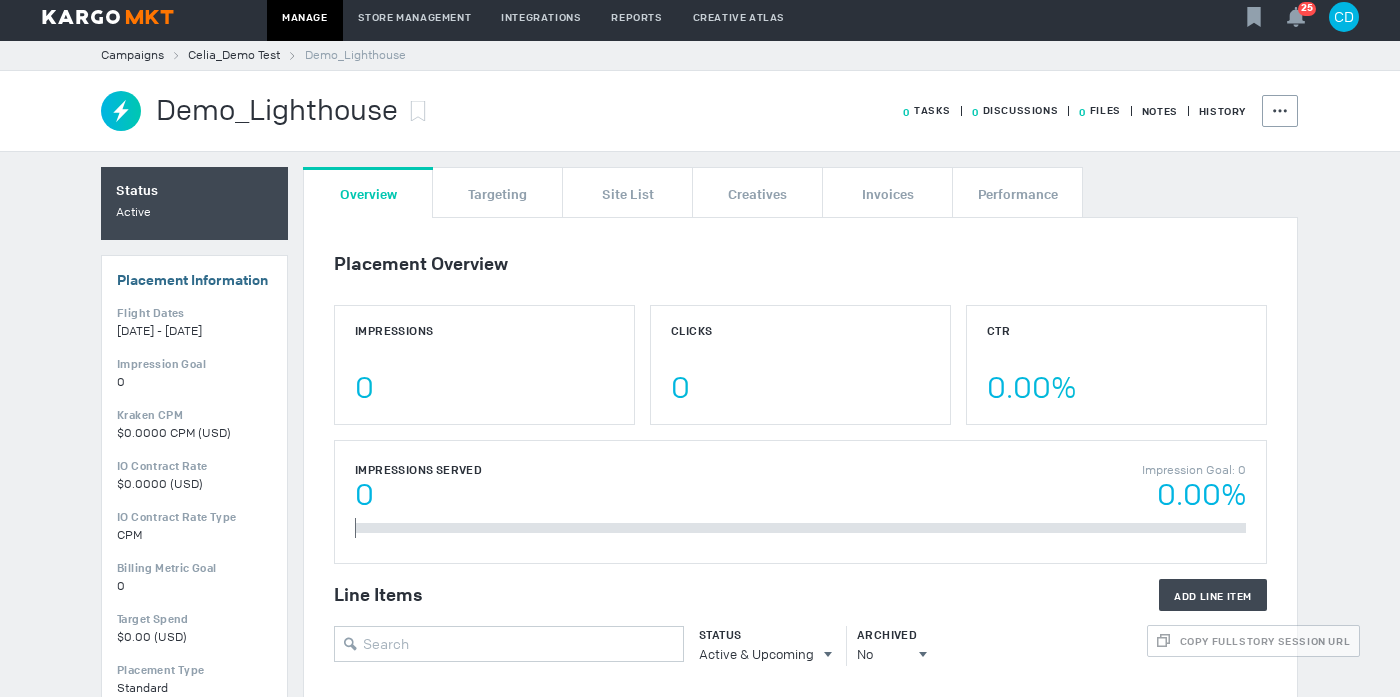 scroll, scrollTop: 12, scrollLeft: 0, axis: vertical 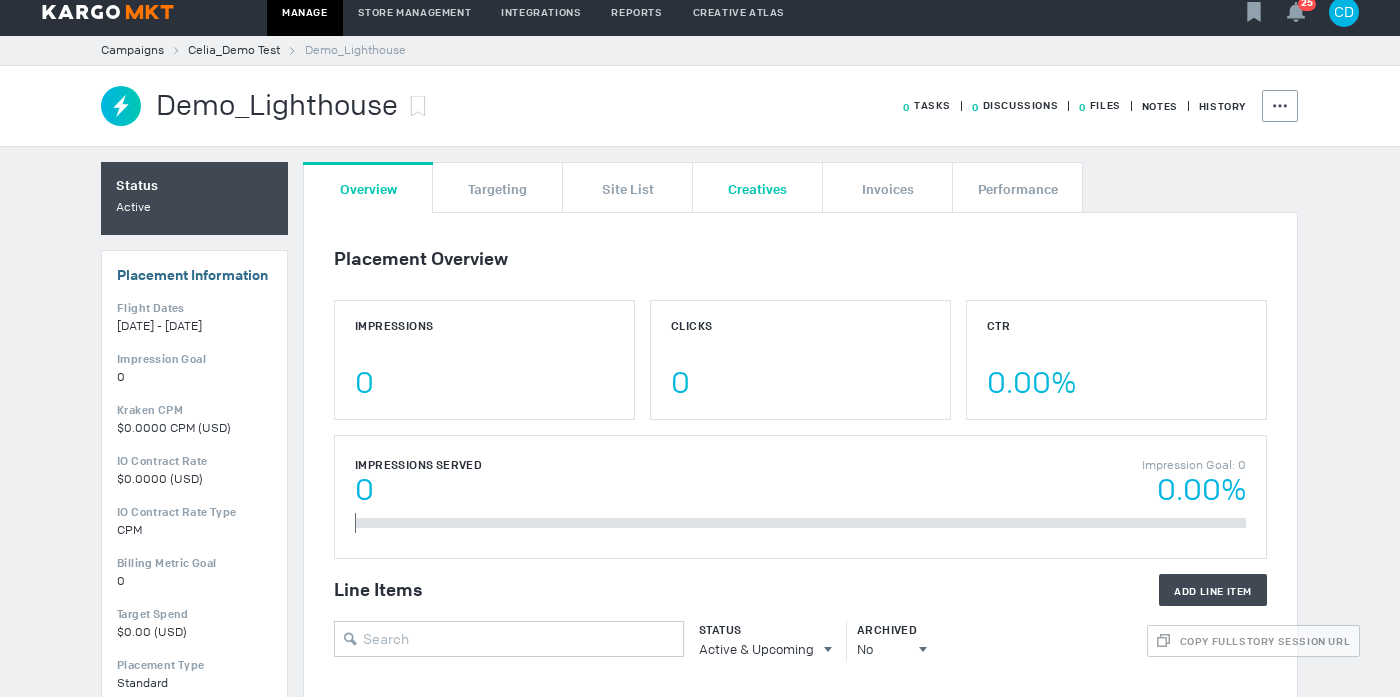 click on "Creatives" at bounding box center (757, 188) 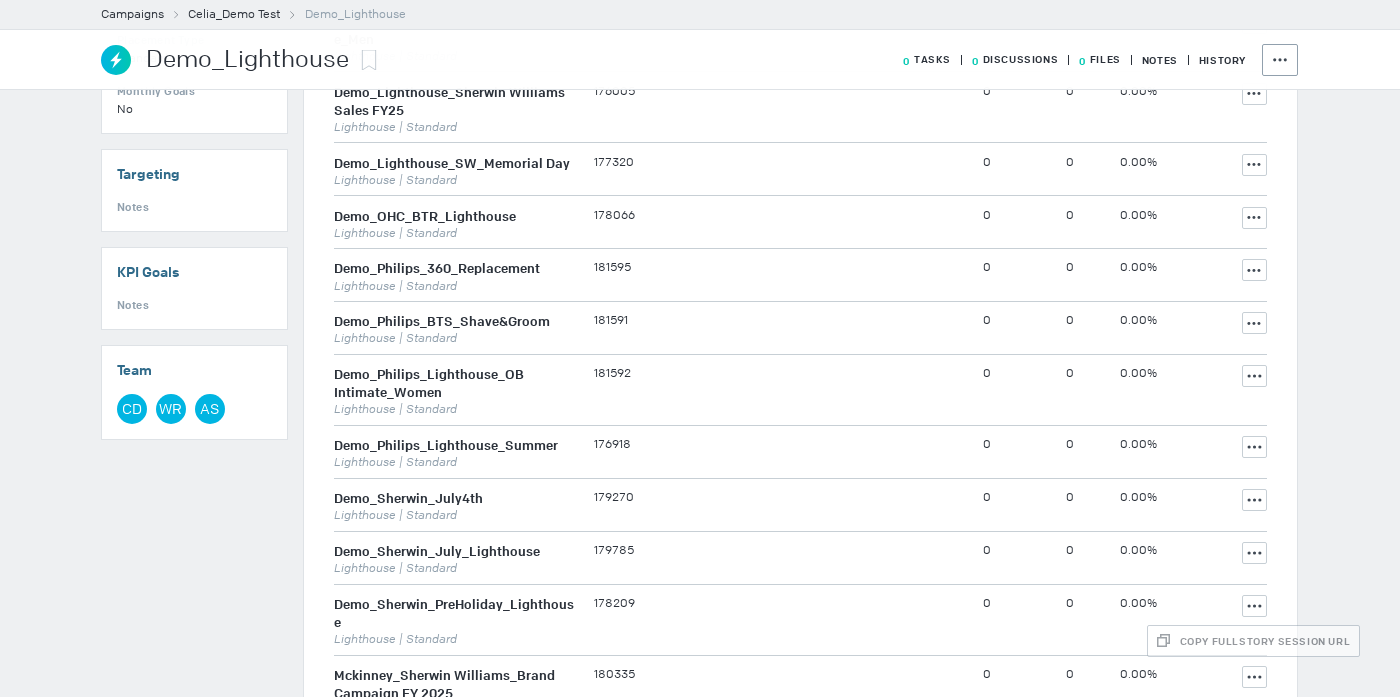 scroll, scrollTop: 635, scrollLeft: 0, axis: vertical 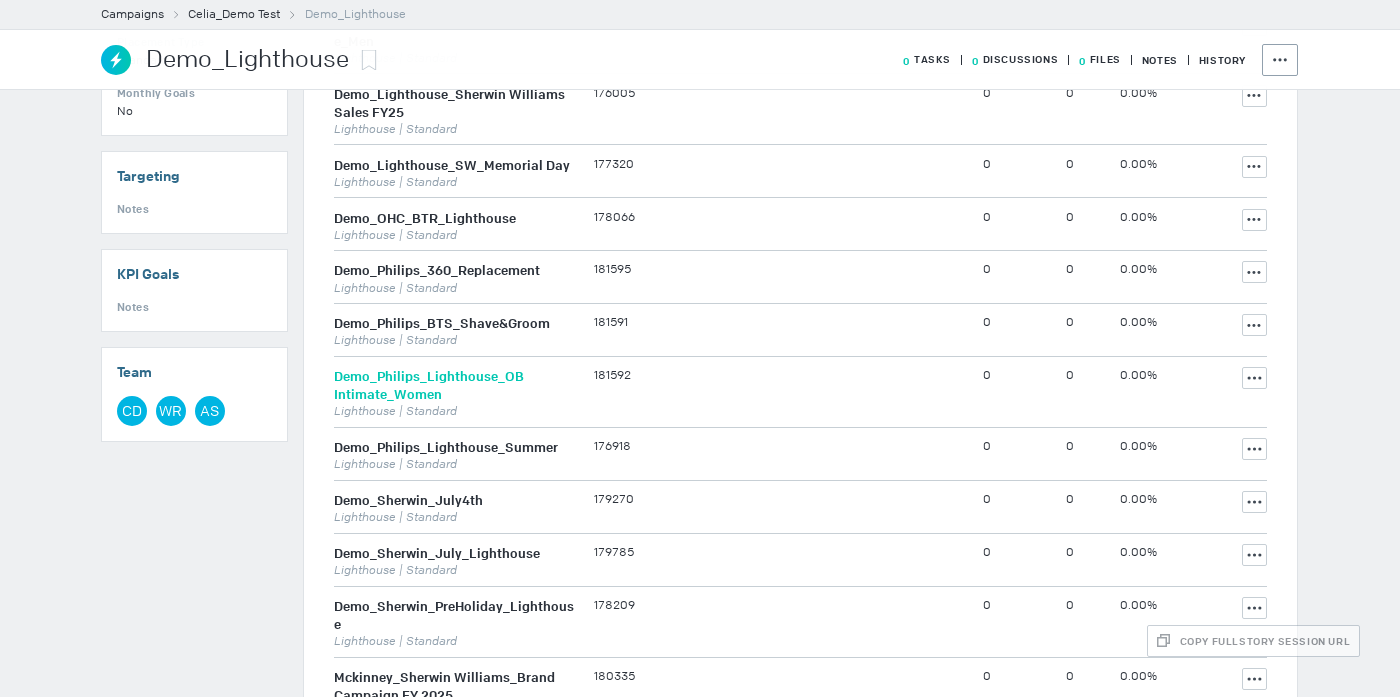 click on "Demo_Philips_Lighthouse_OB Intimate_Women" at bounding box center (429, 385) 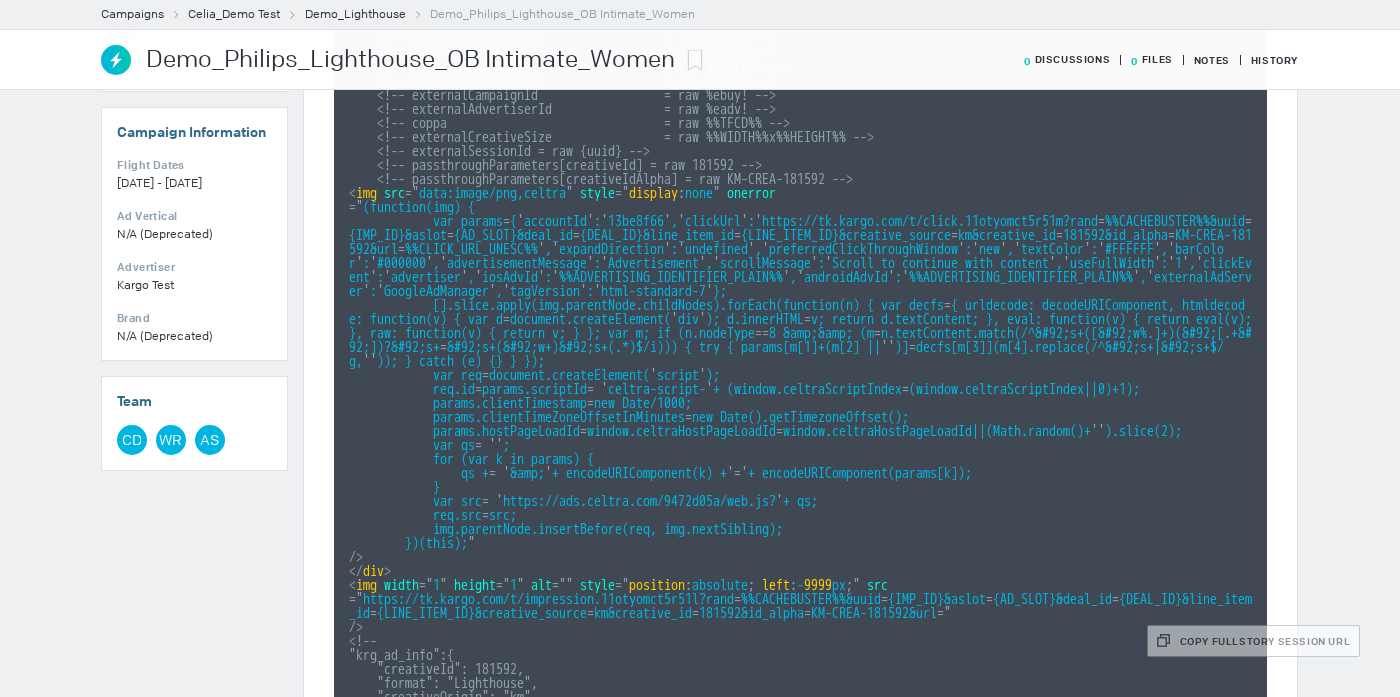 scroll, scrollTop: 351, scrollLeft: 0, axis: vertical 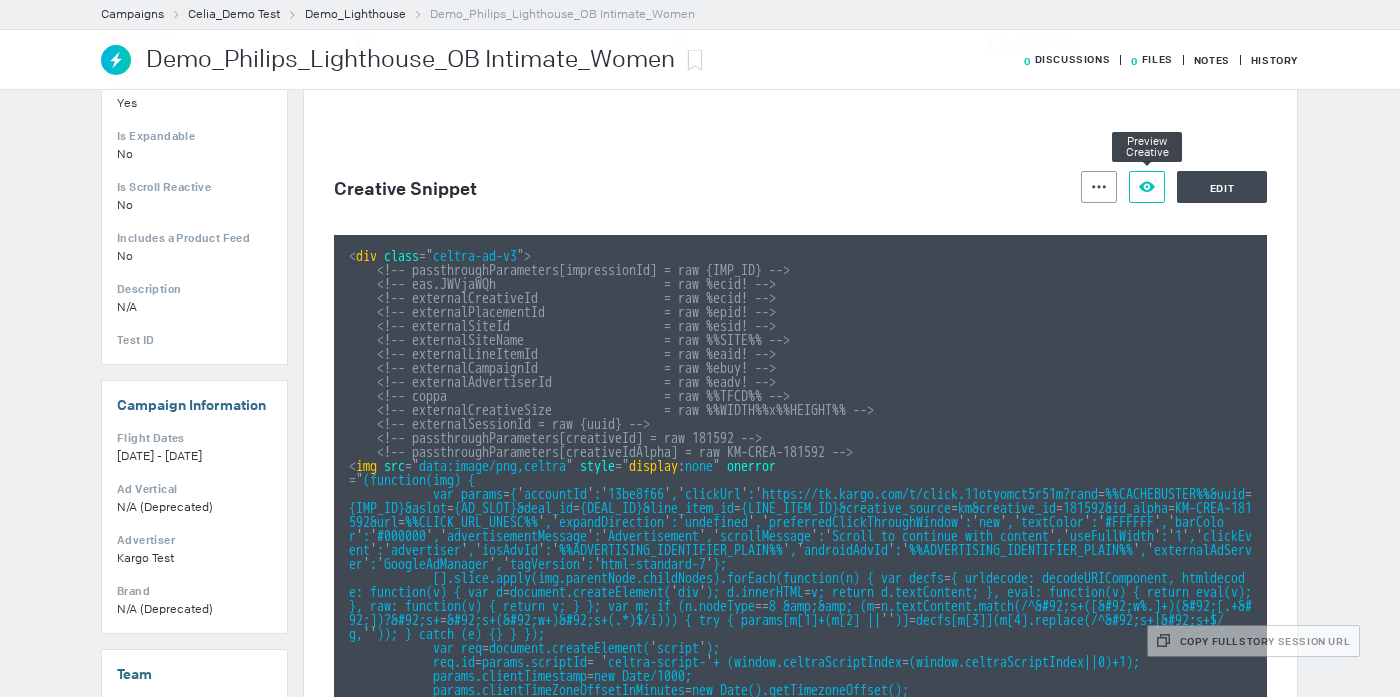 click on "Preview Creative" at bounding box center (1147, 187) 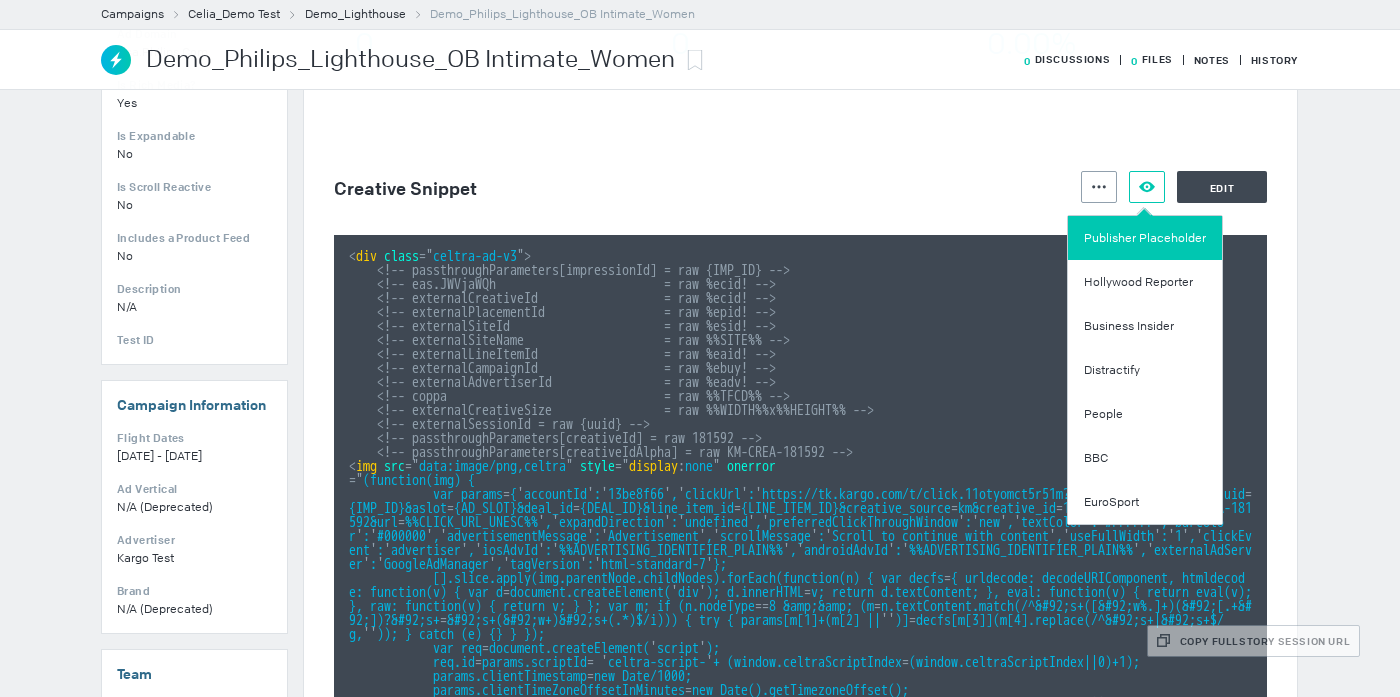 click on "Publisher Placeholder" at bounding box center [1145, 238] 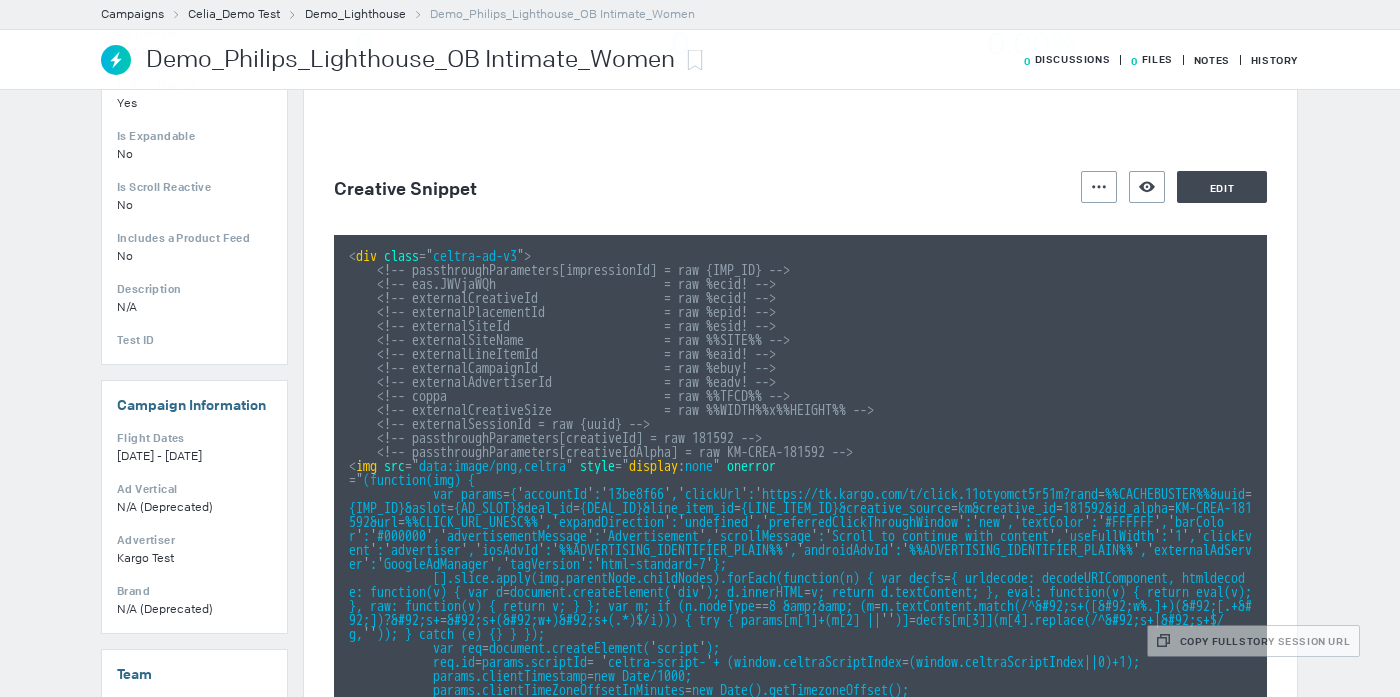 click on "Actions     Preview Creative   Edit" at bounding box center [1174, 187] 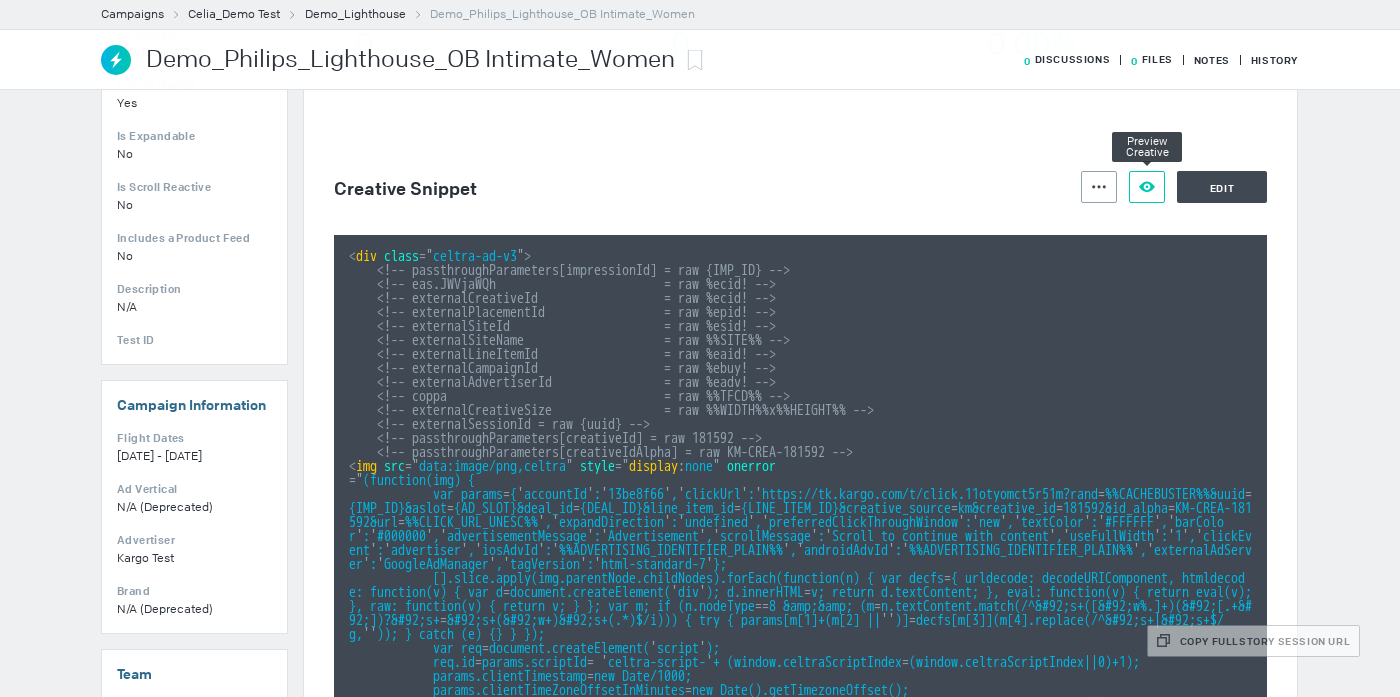 click at bounding box center (1099, 186) 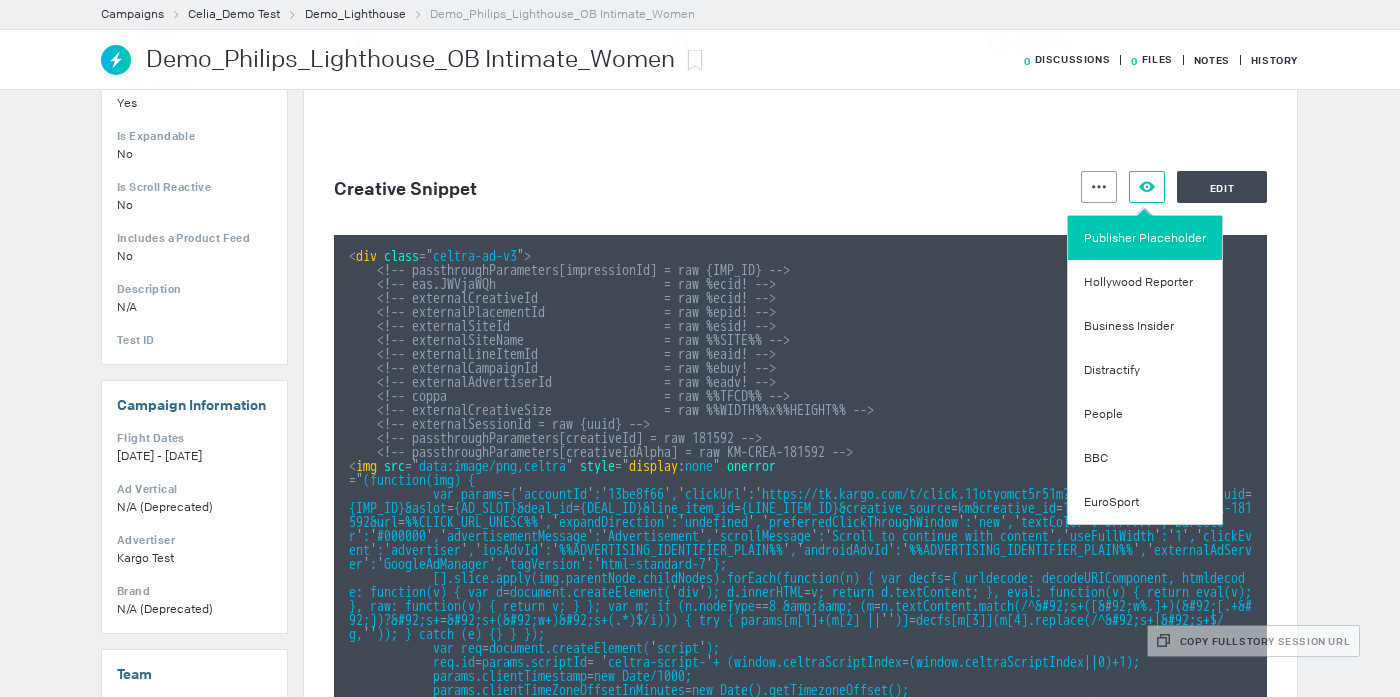 click on "Publisher Placeholder" at bounding box center [1145, 238] 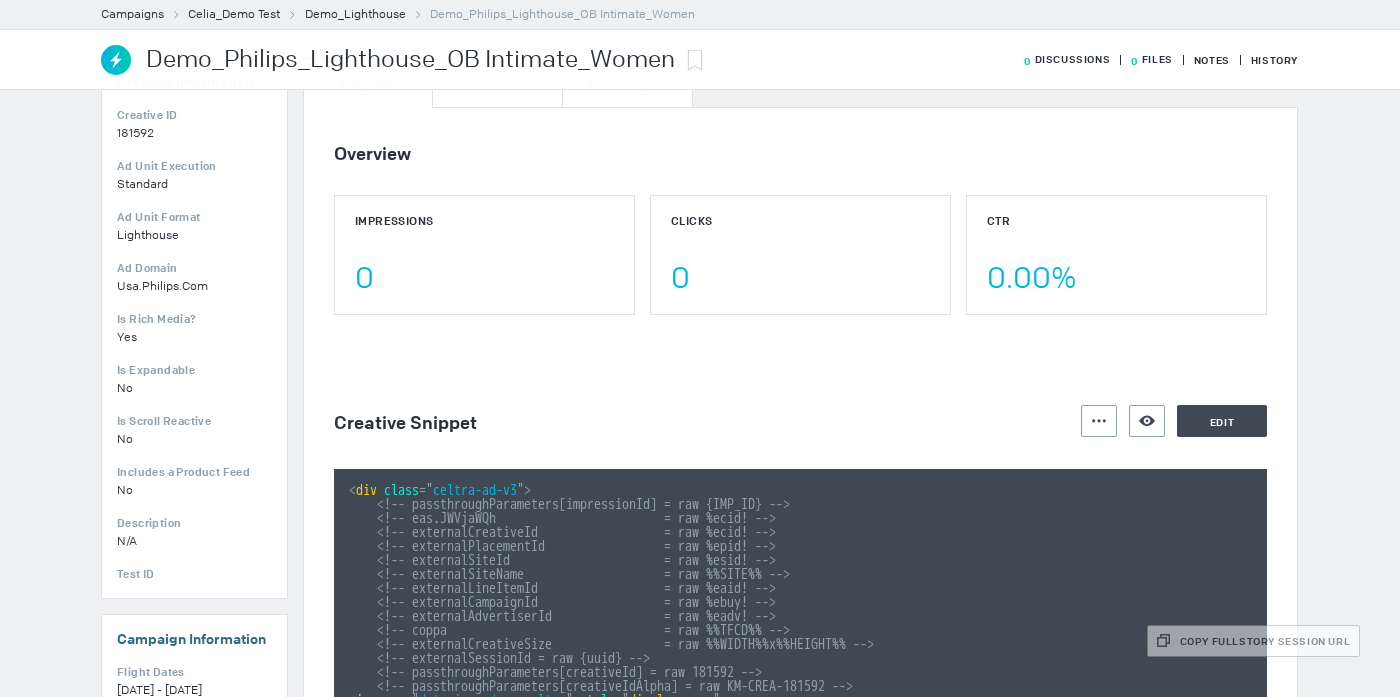 scroll, scrollTop: 0, scrollLeft: 0, axis: both 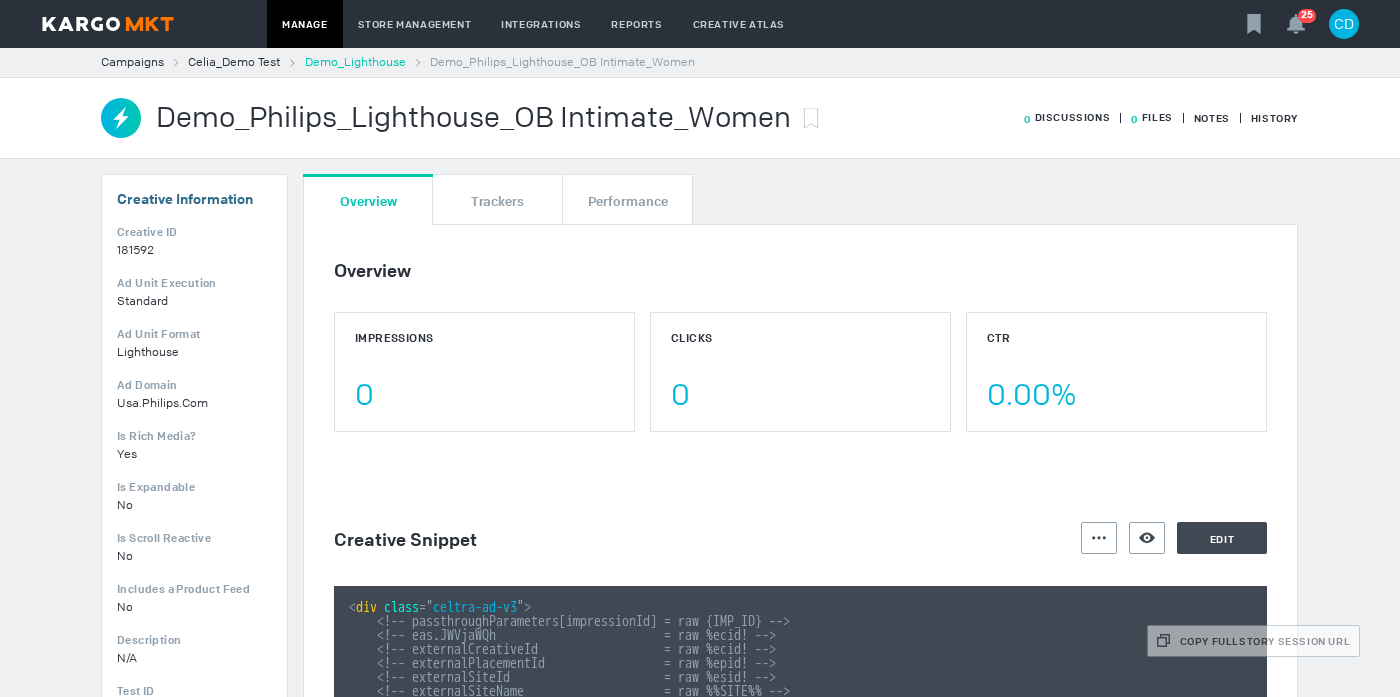 click on "Demo_Lighthouse" at bounding box center [355, 62] 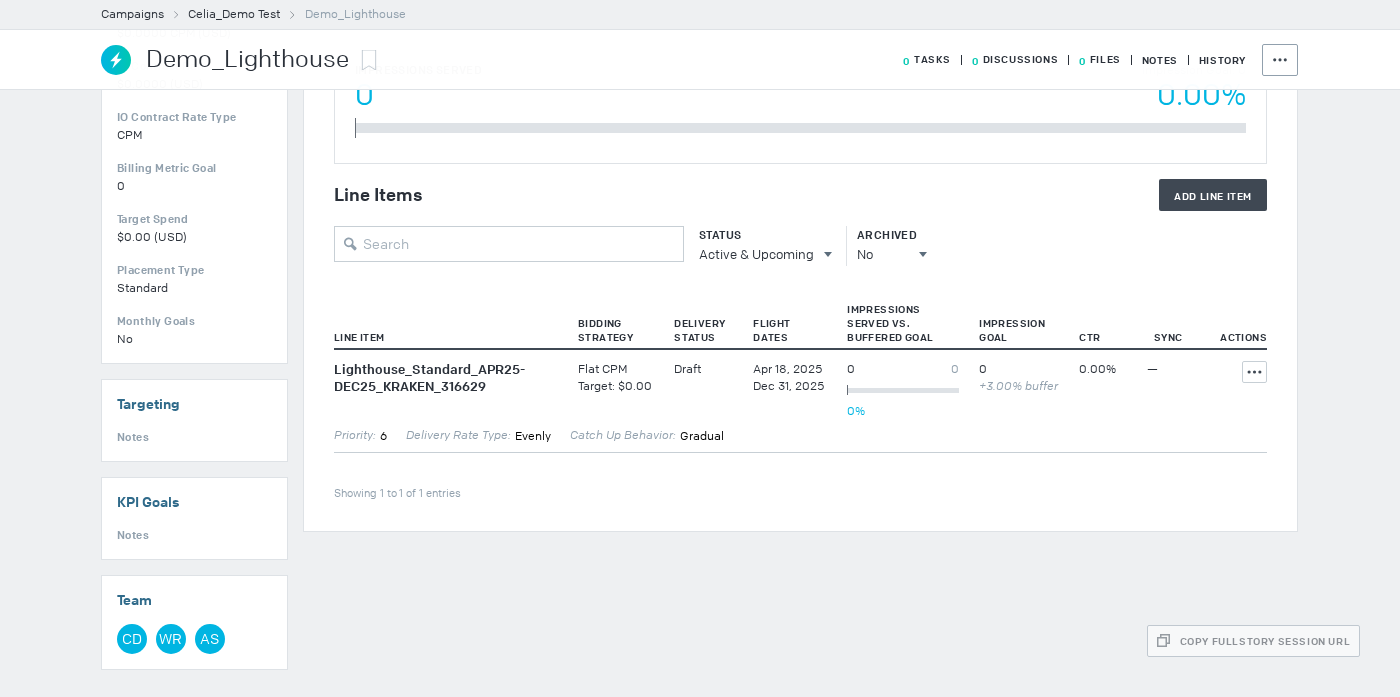 scroll, scrollTop: 0, scrollLeft: 0, axis: both 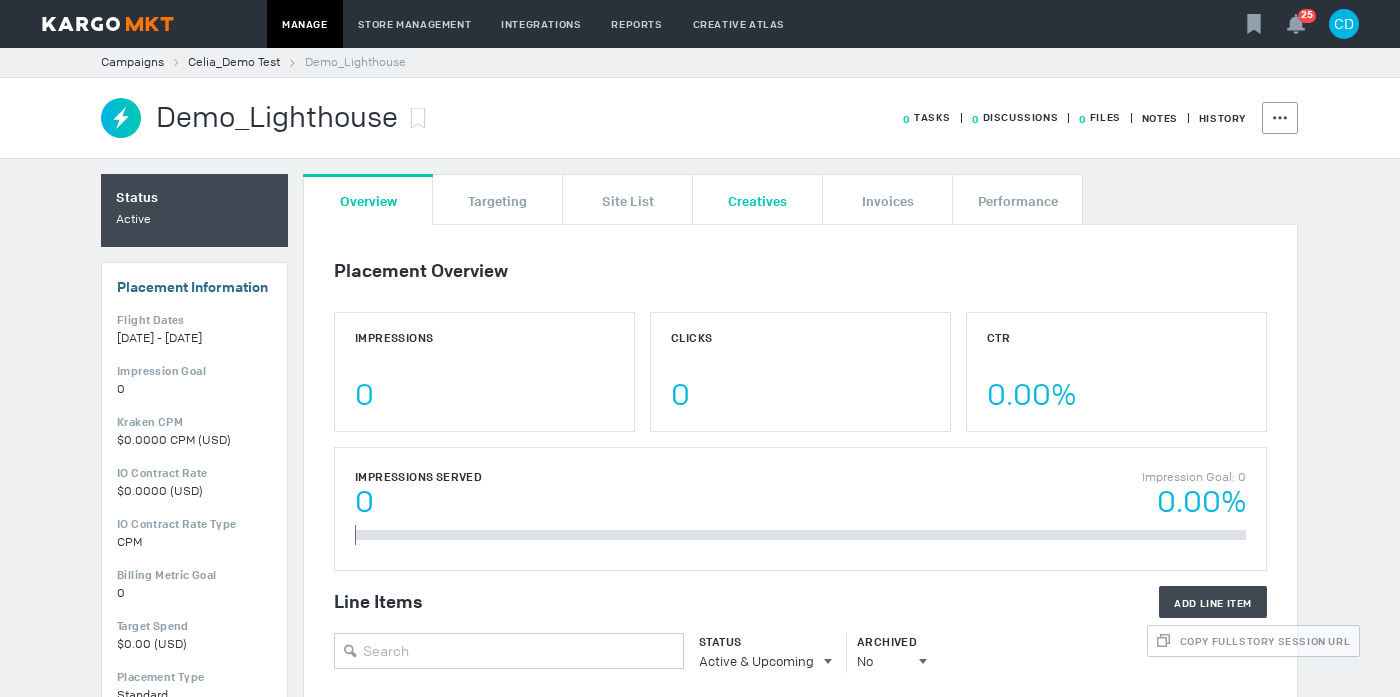 click on "Creatives" at bounding box center [757, 199] 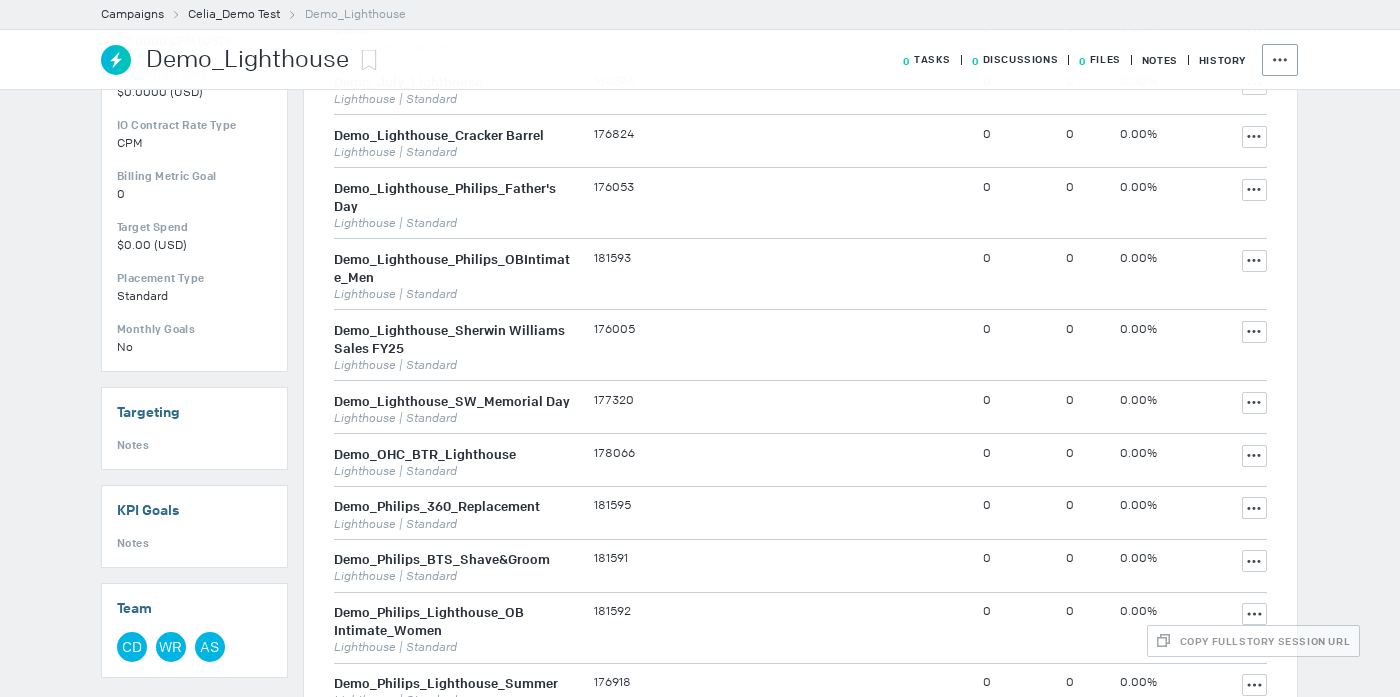 scroll, scrollTop: 444, scrollLeft: 0, axis: vertical 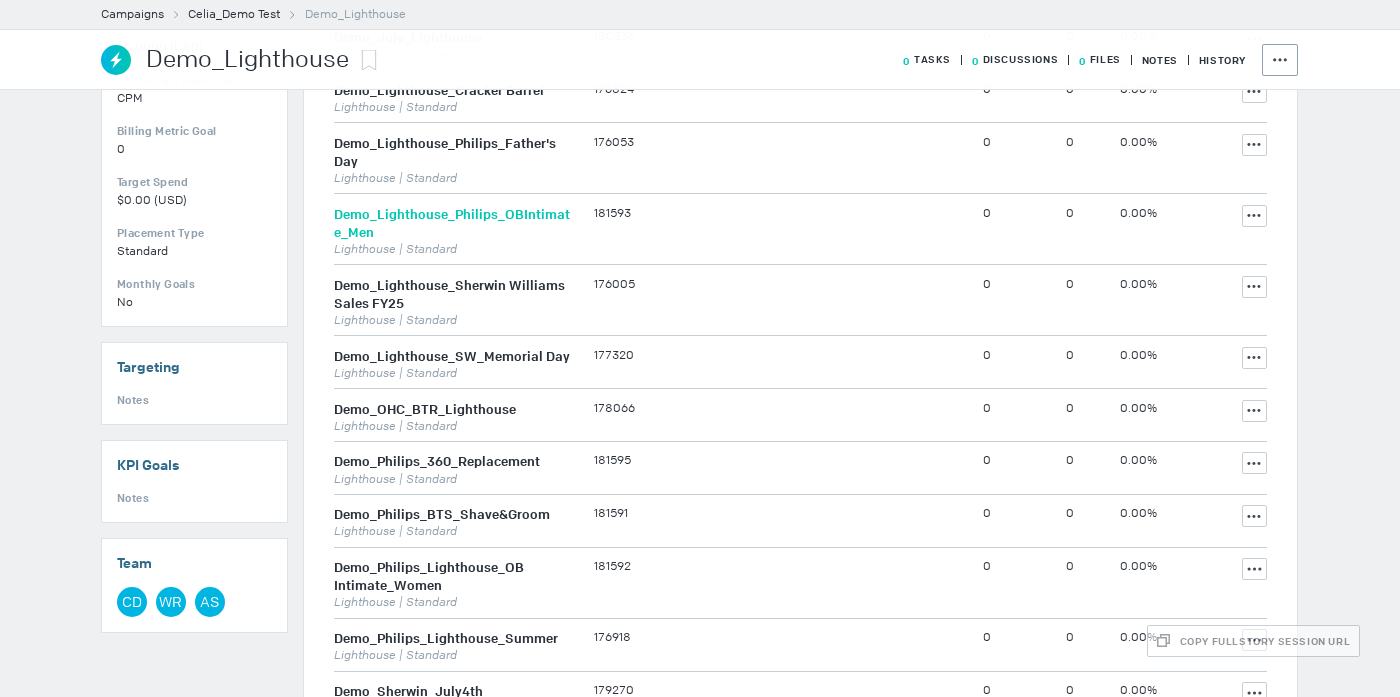 click on "Demo_Lighthouse_Philips_OBIntimate_Men" at bounding box center (452, 223) 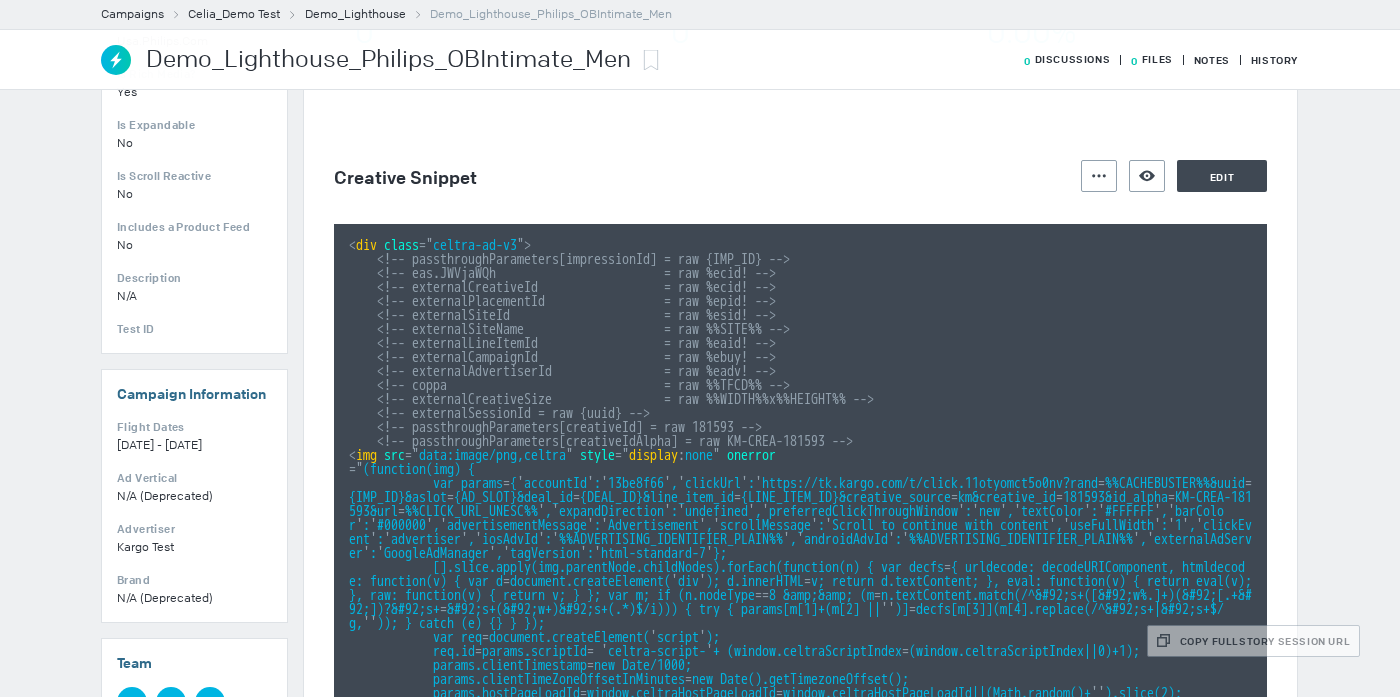 scroll, scrollTop: 365, scrollLeft: 0, axis: vertical 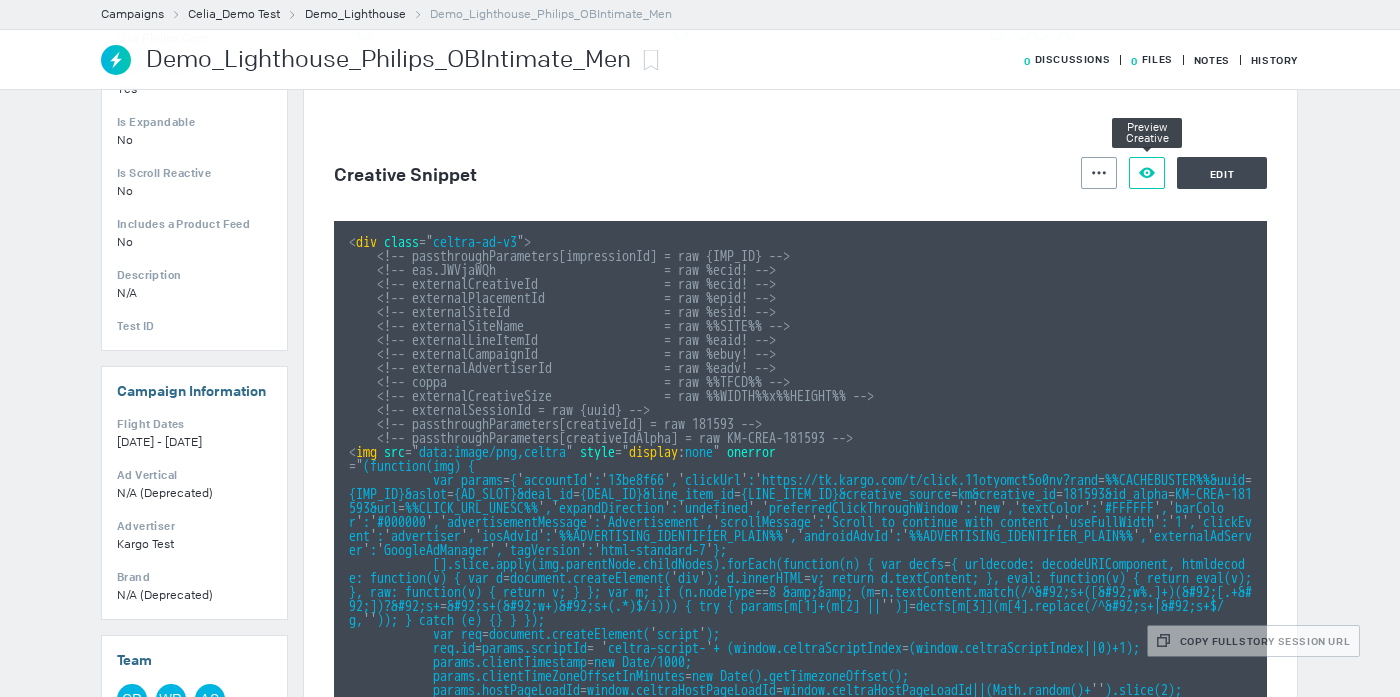 click at bounding box center (1099, 172) 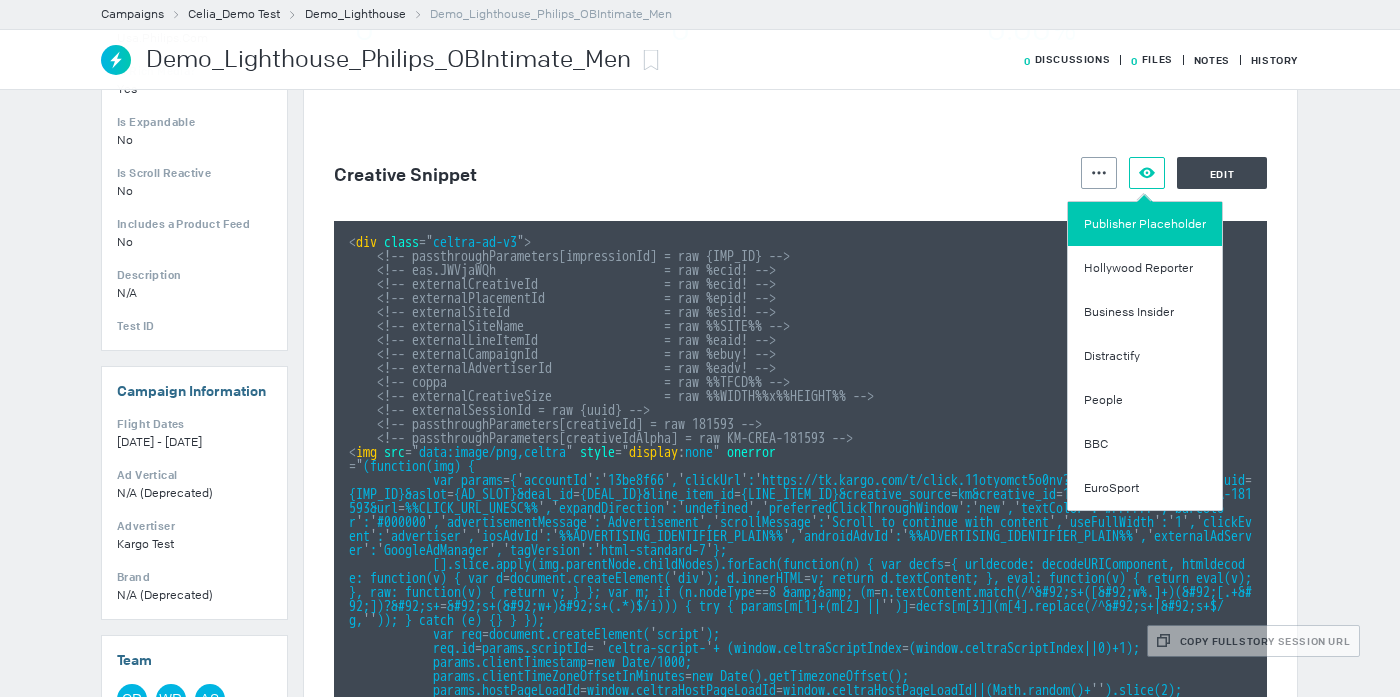 click on "Publisher Placeholder" at bounding box center (1145, 224) 